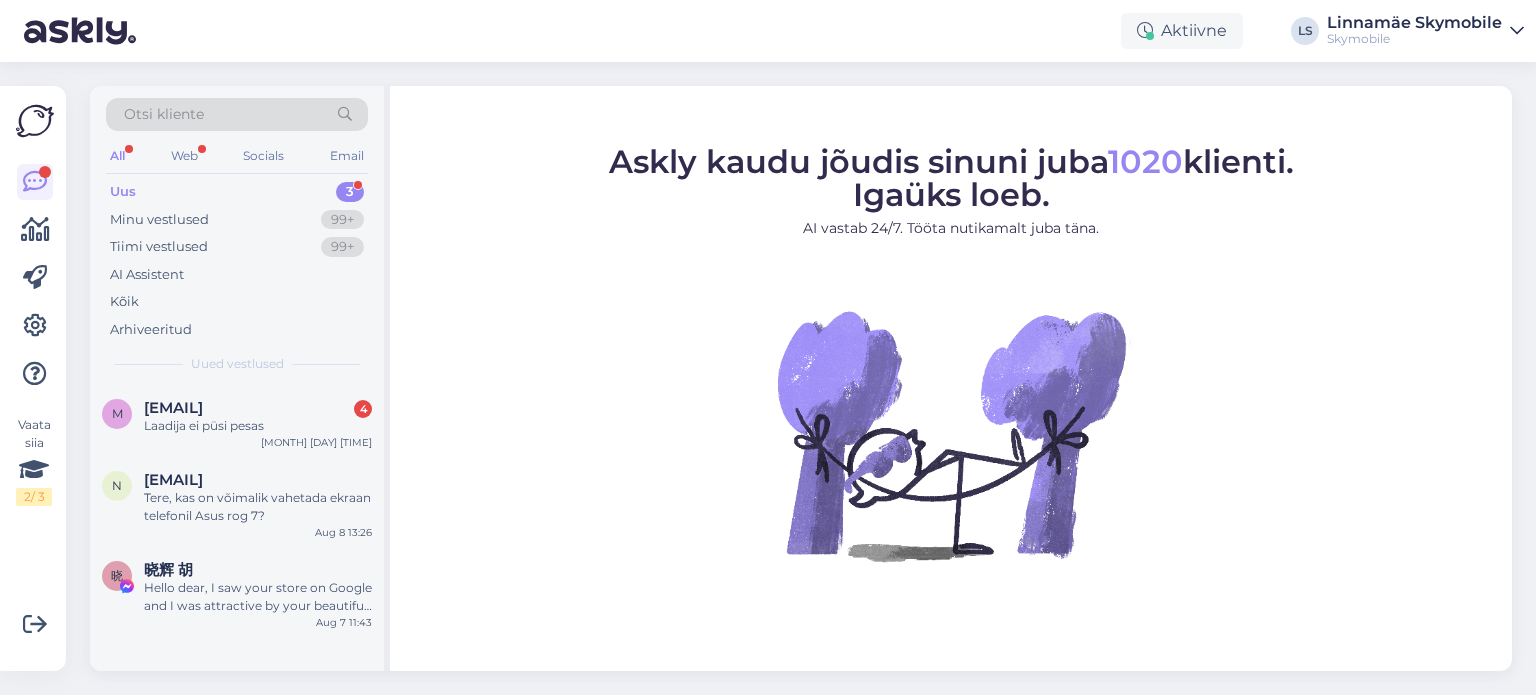 scroll, scrollTop: 0, scrollLeft: 0, axis: both 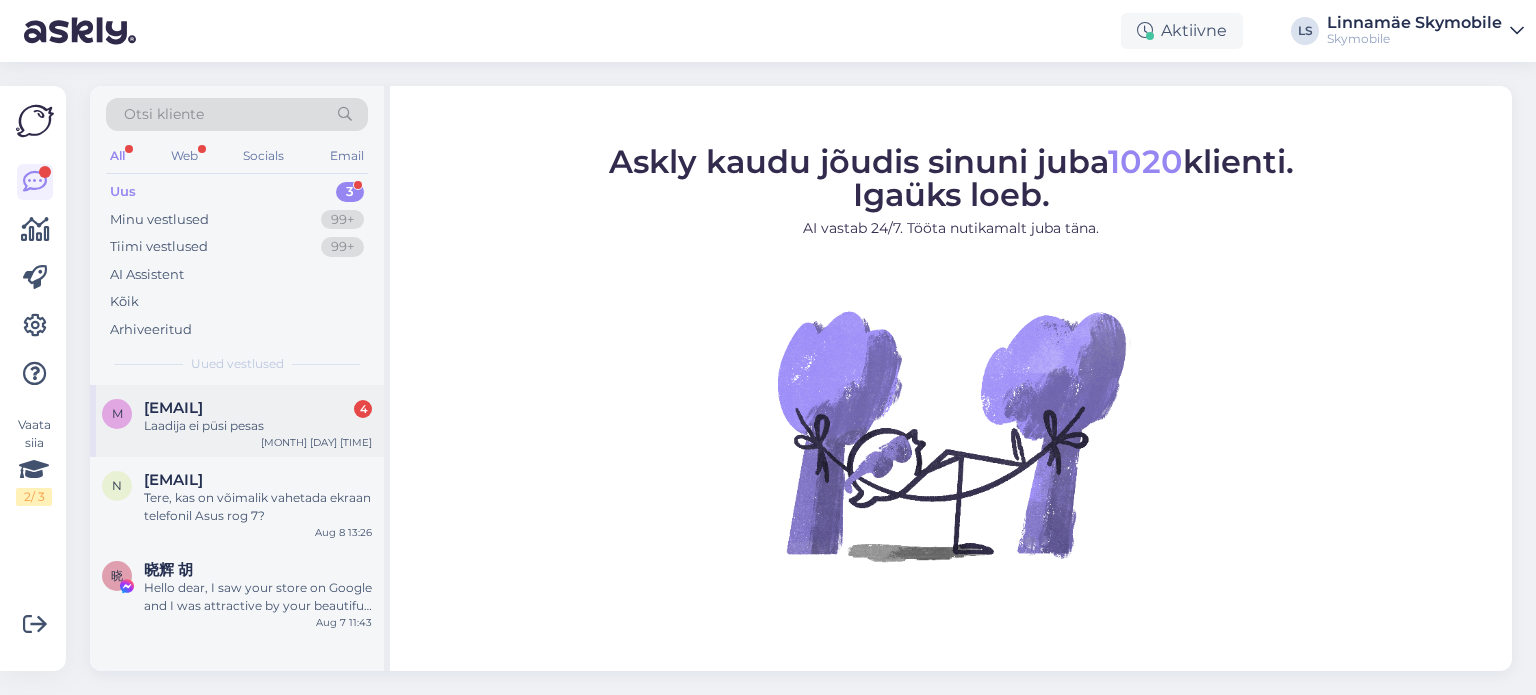 click on "Laadija ei püsi pesas" at bounding box center (258, 426) 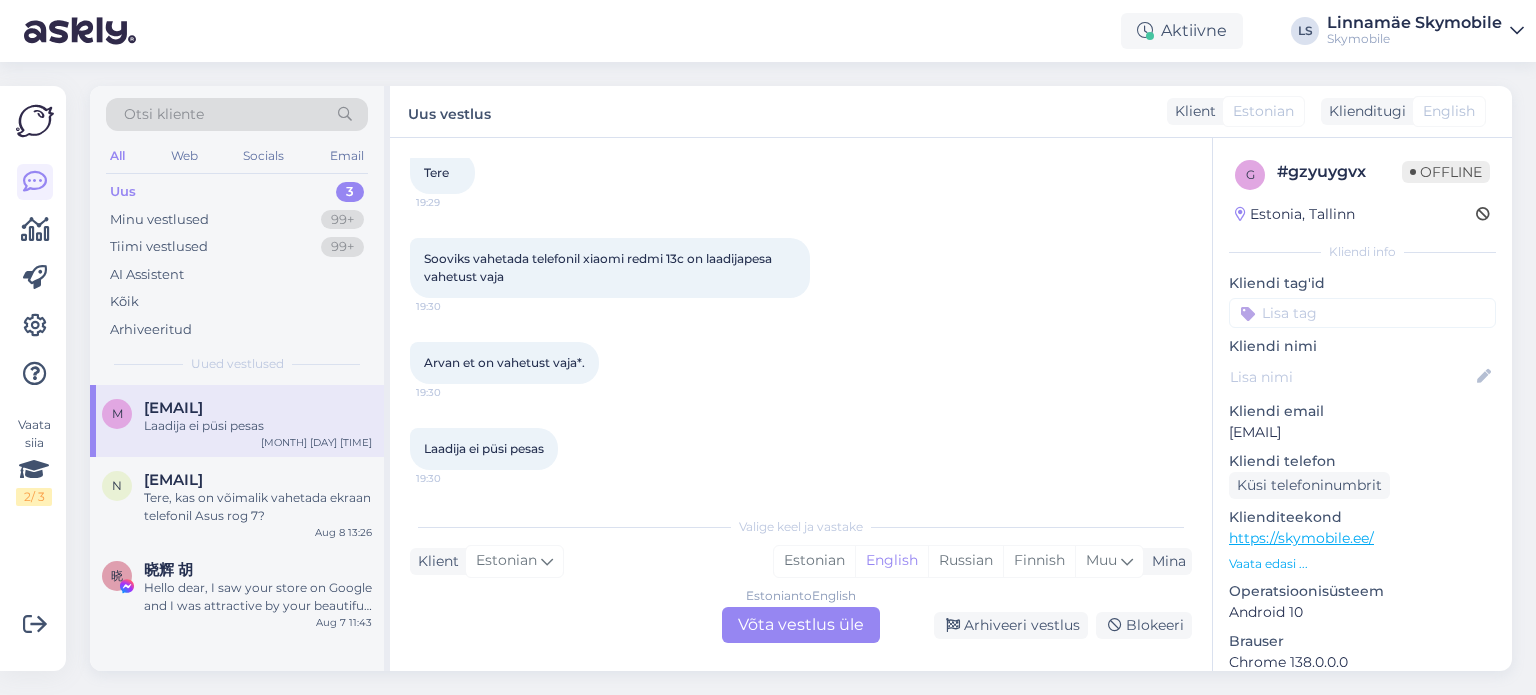 scroll, scrollTop: 116, scrollLeft: 0, axis: vertical 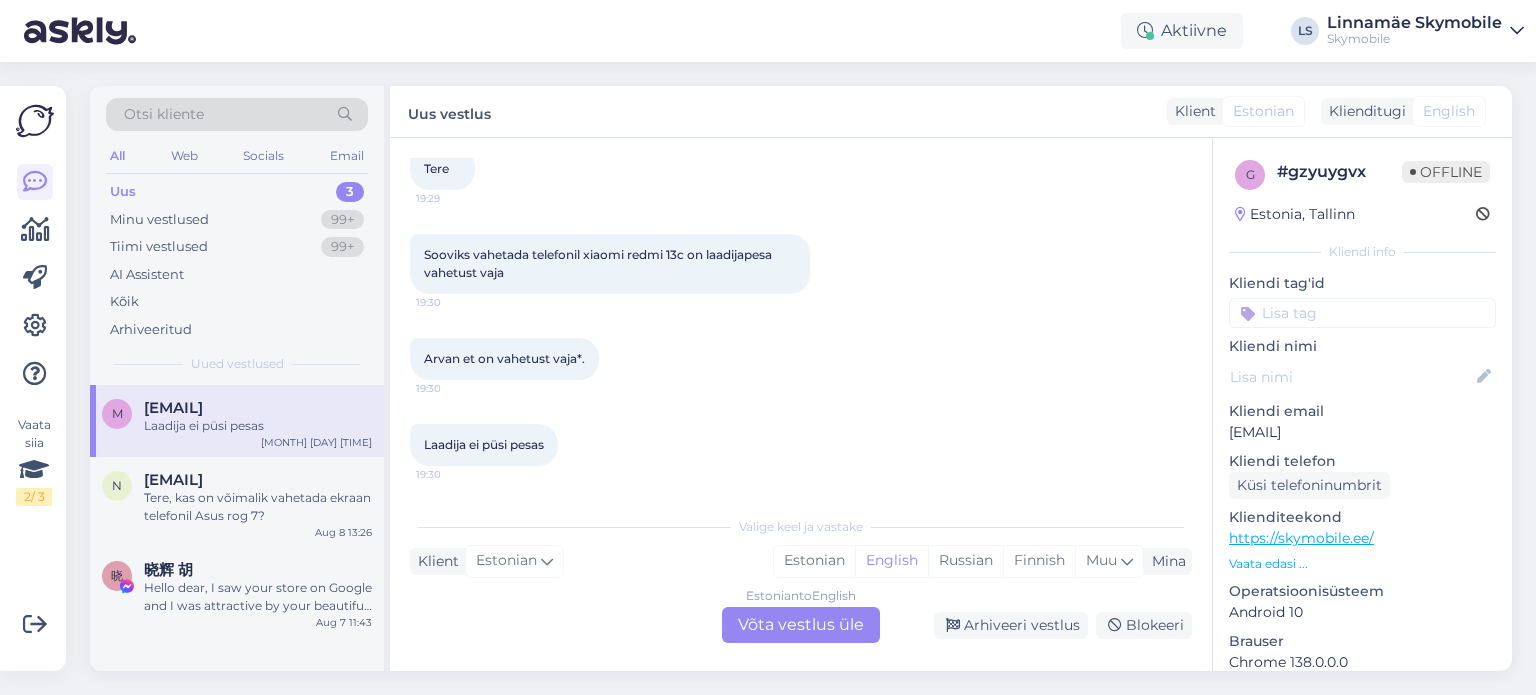 click on "Uus" at bounding box center [123, 192] 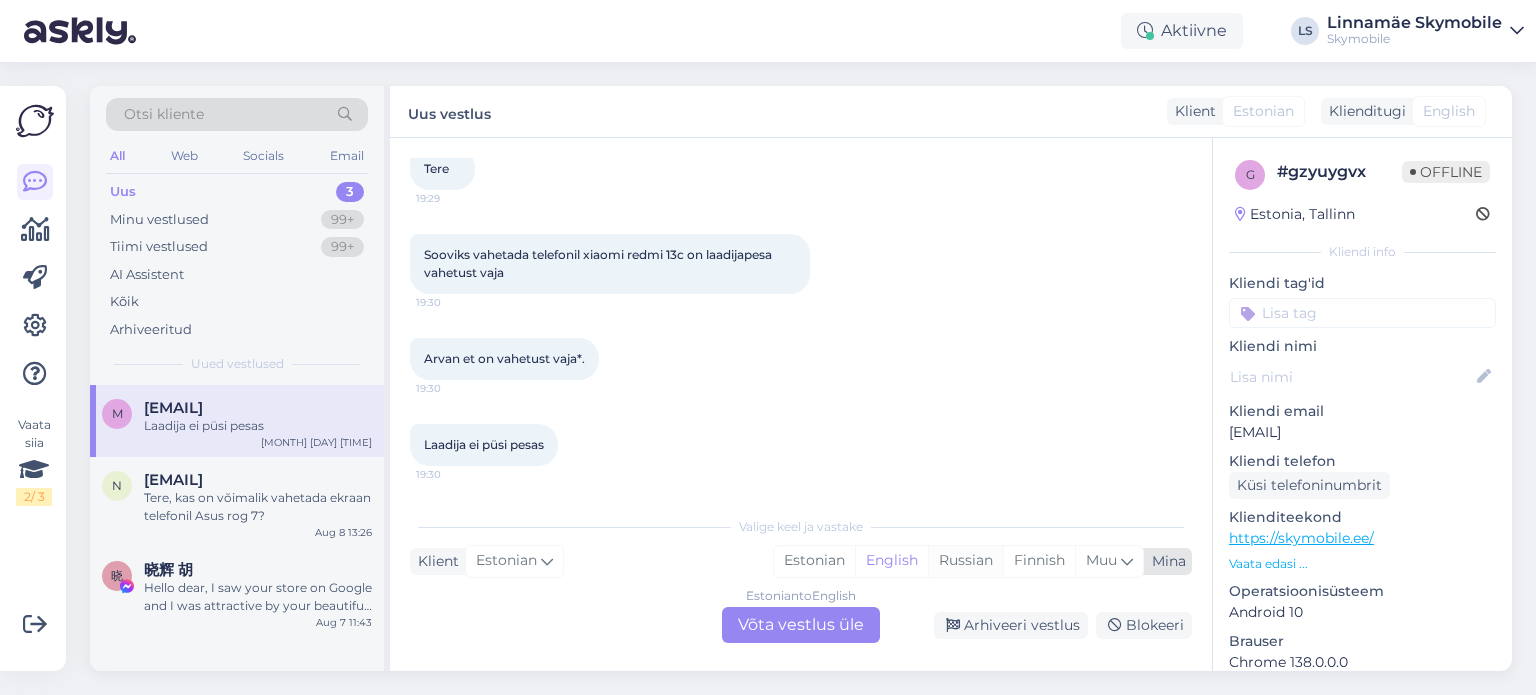 click on "Russian" at bounding box center [965, 561] 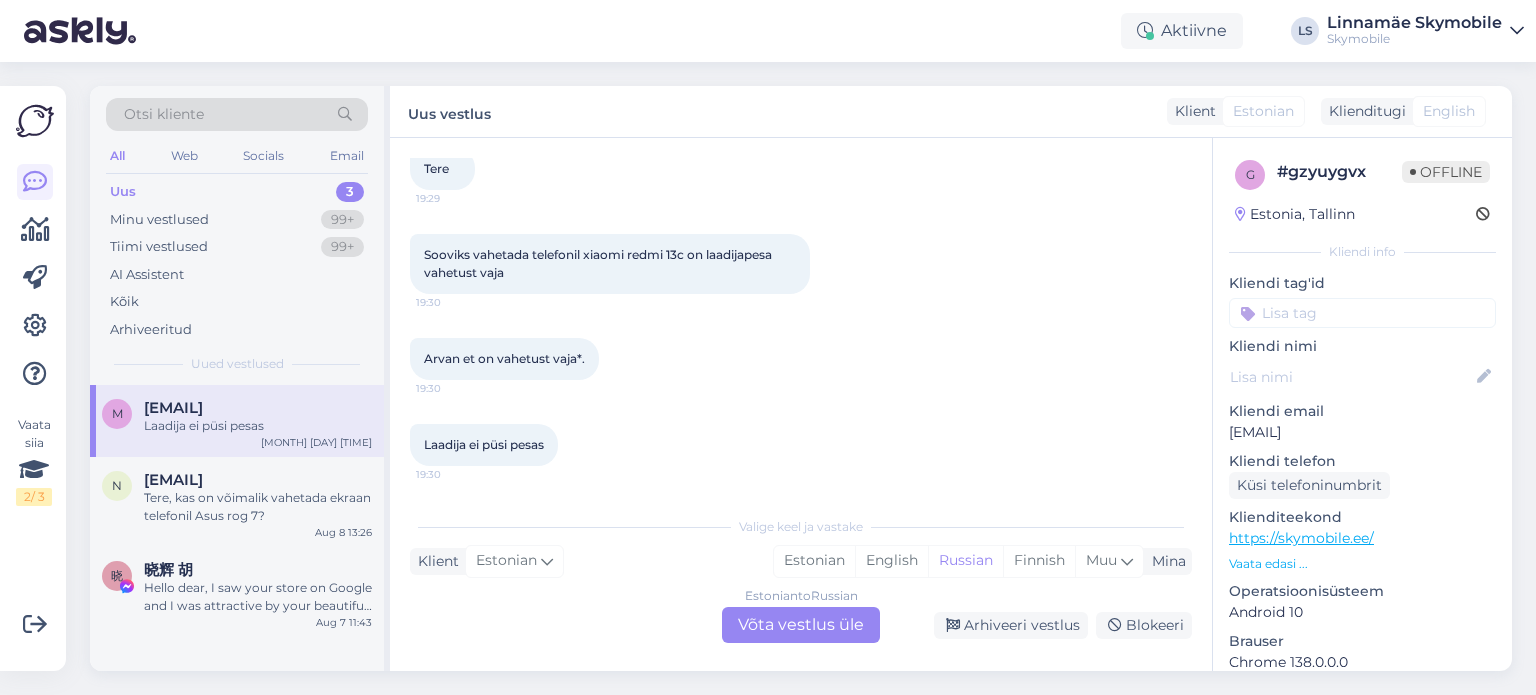 click on "Estonian to Russian Võta vestlus üle" at bounding box center [801, 625] 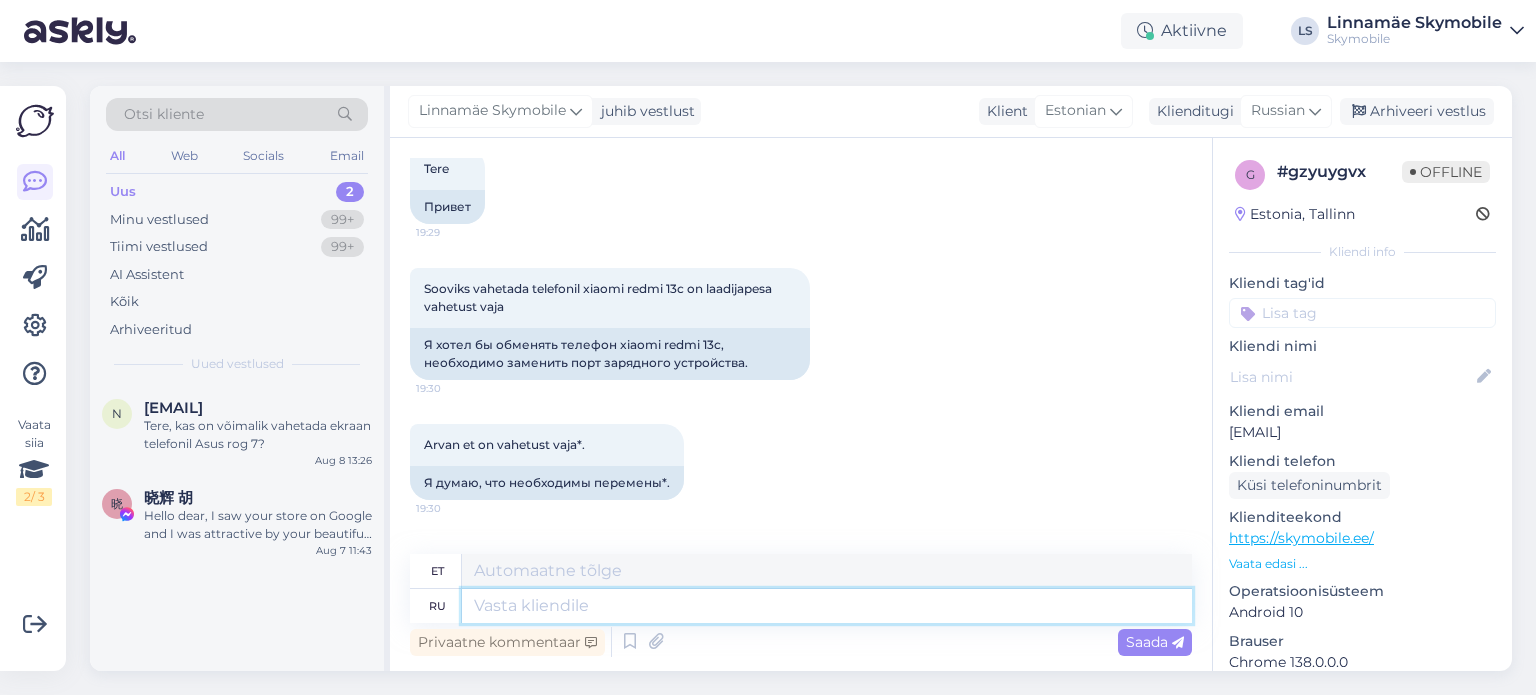 click at bounding box center [827, 606] 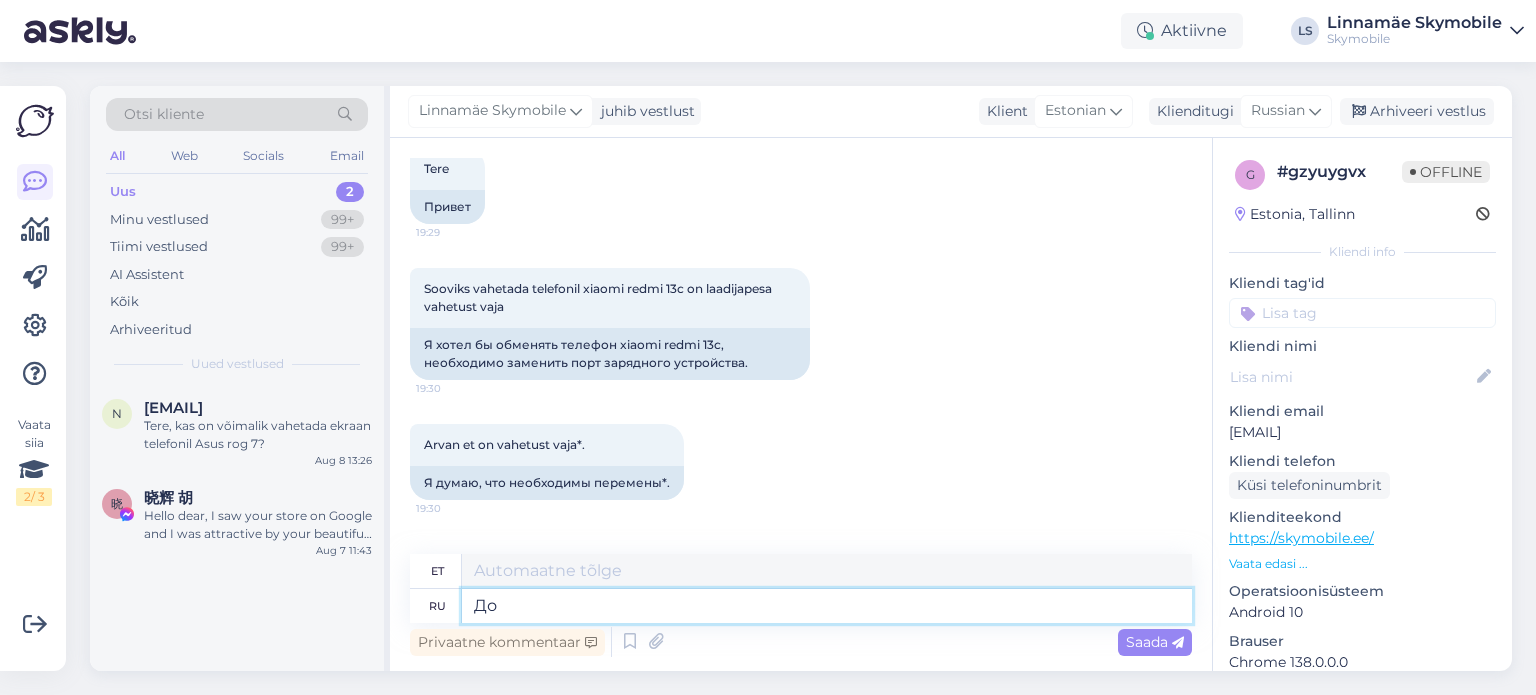 type on "Доб" 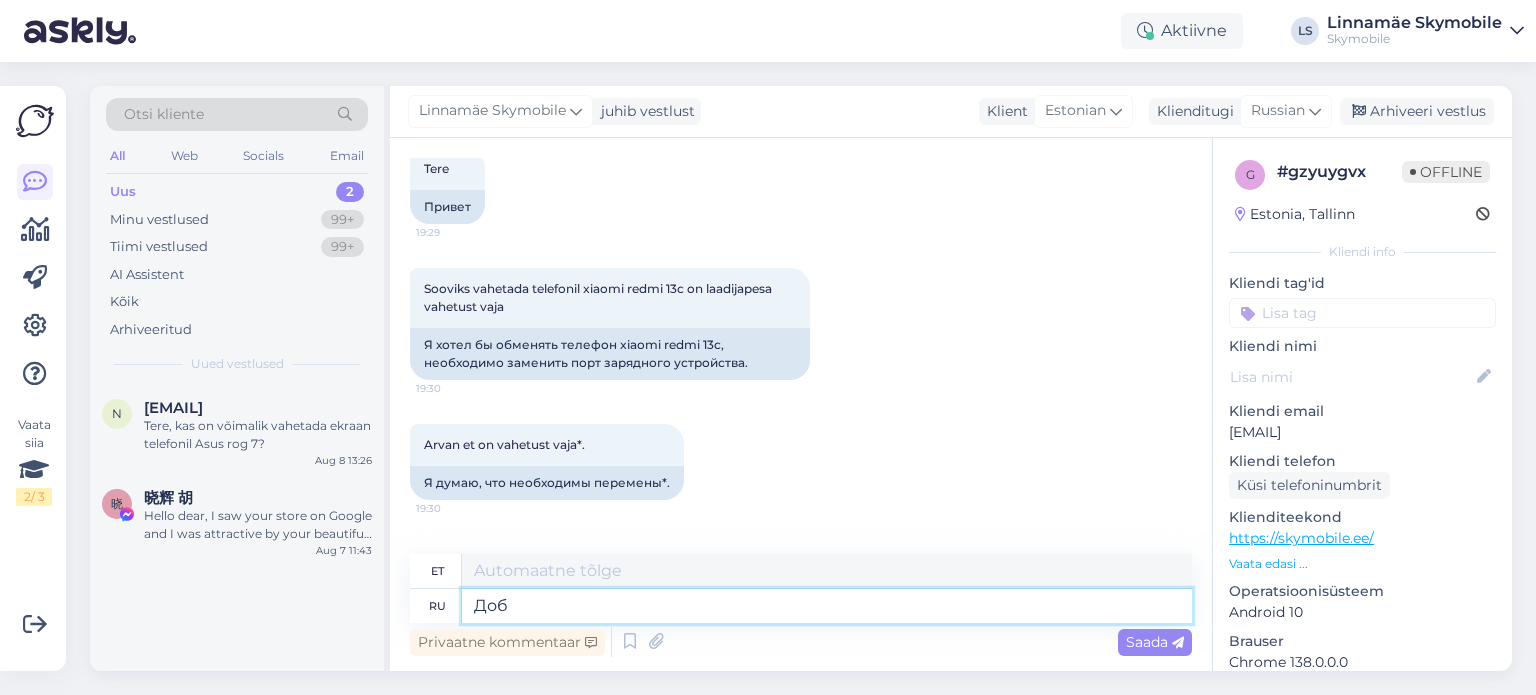 type on "Dob" 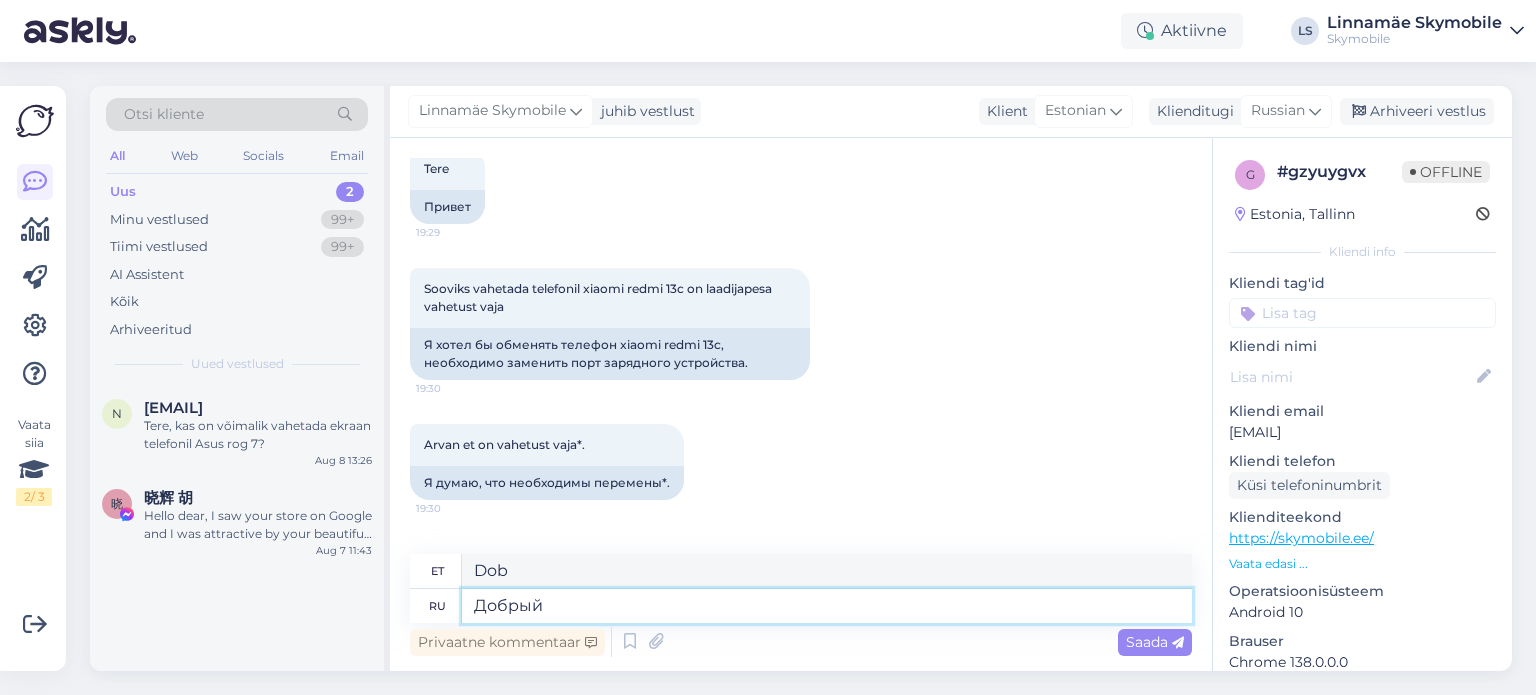 type on "Добрый" 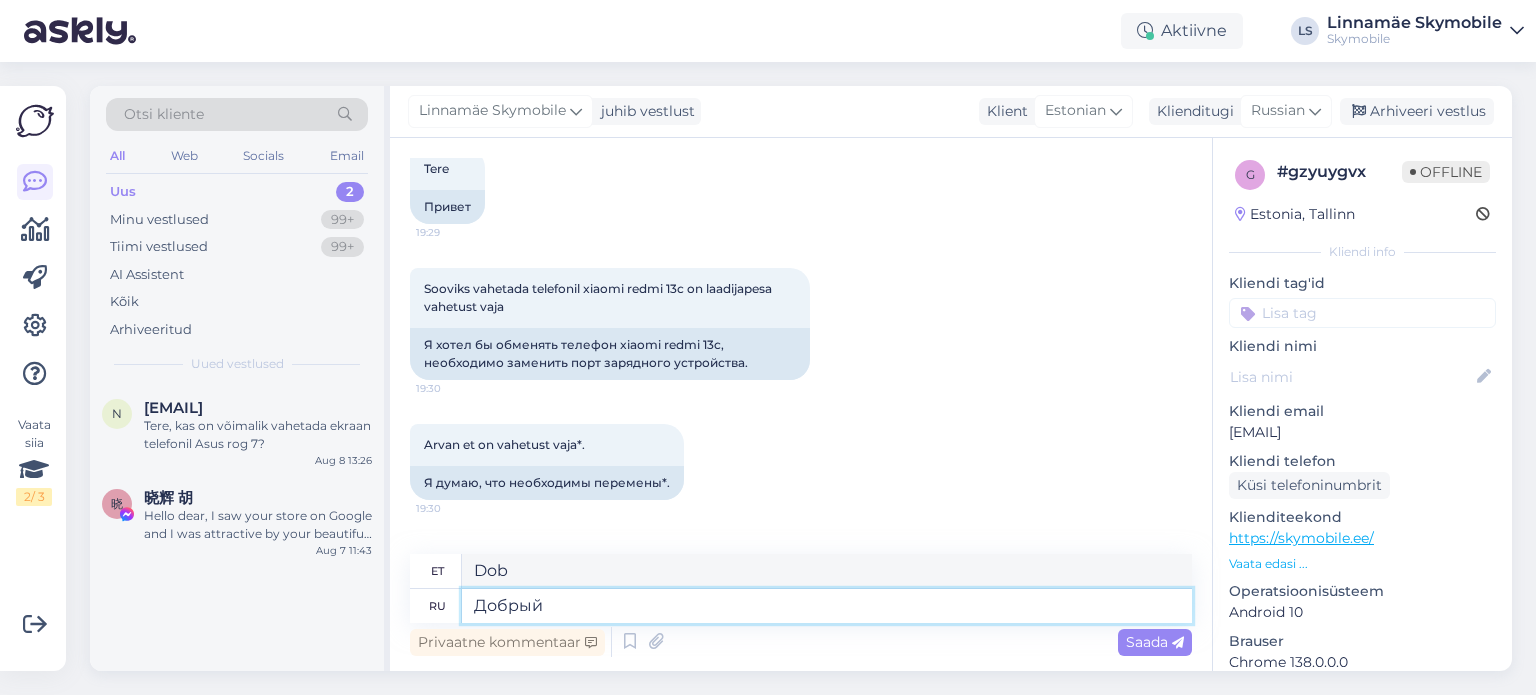type on "Lahke" 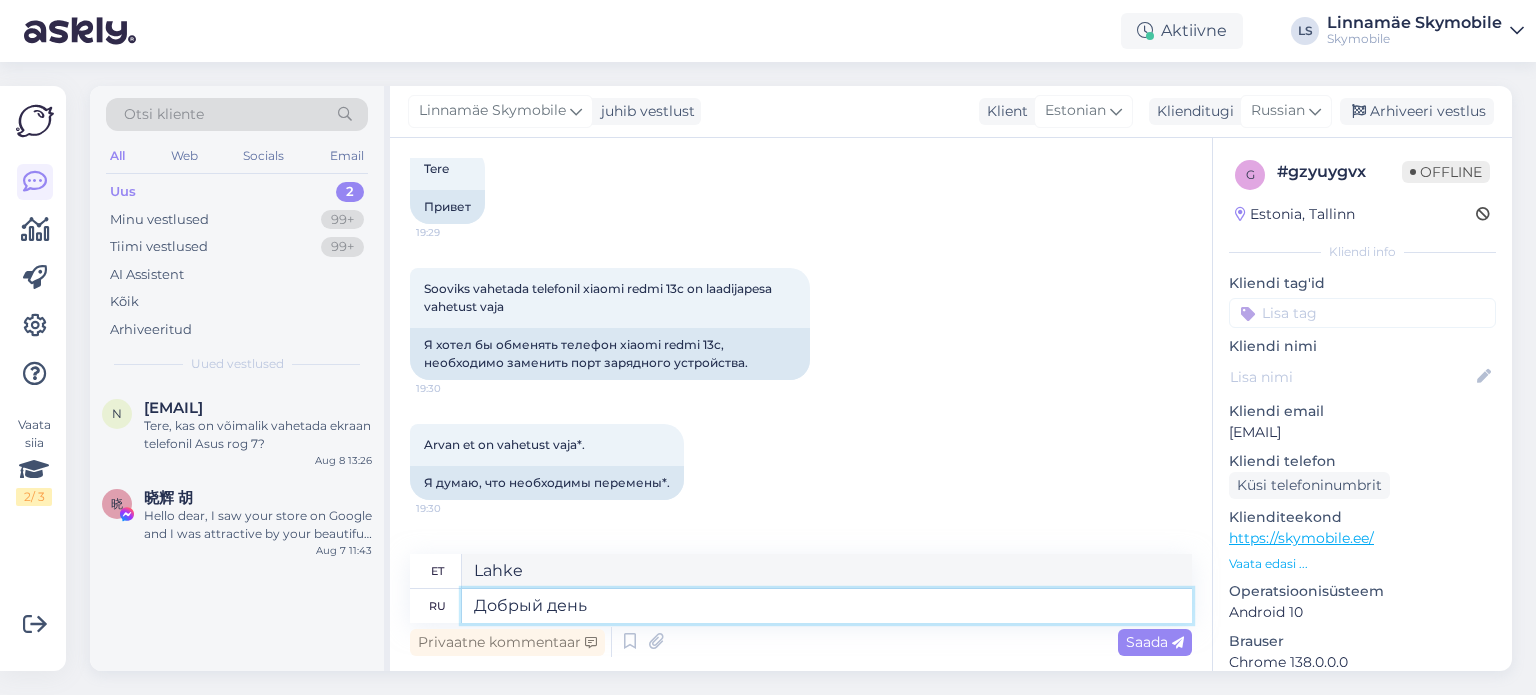 type on "Добрый день." 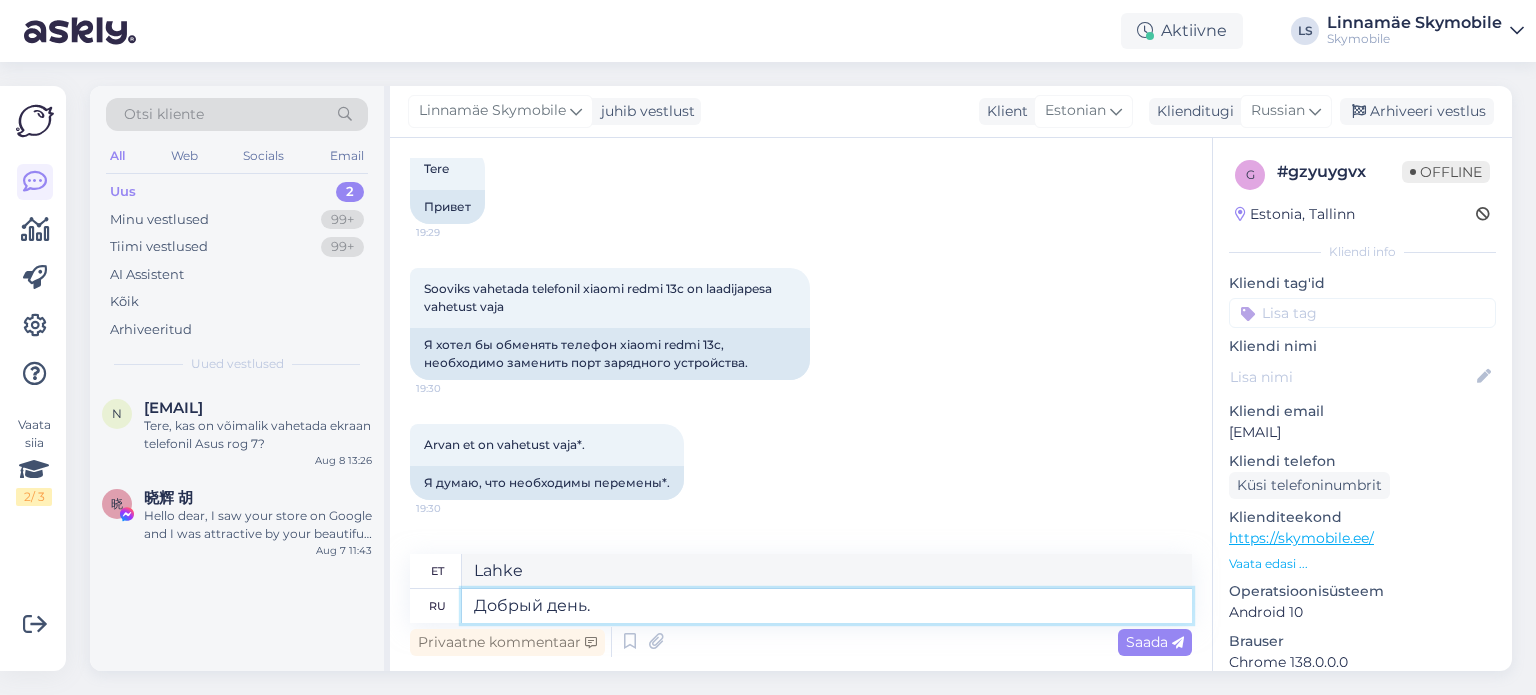 type on "Tere päevast." 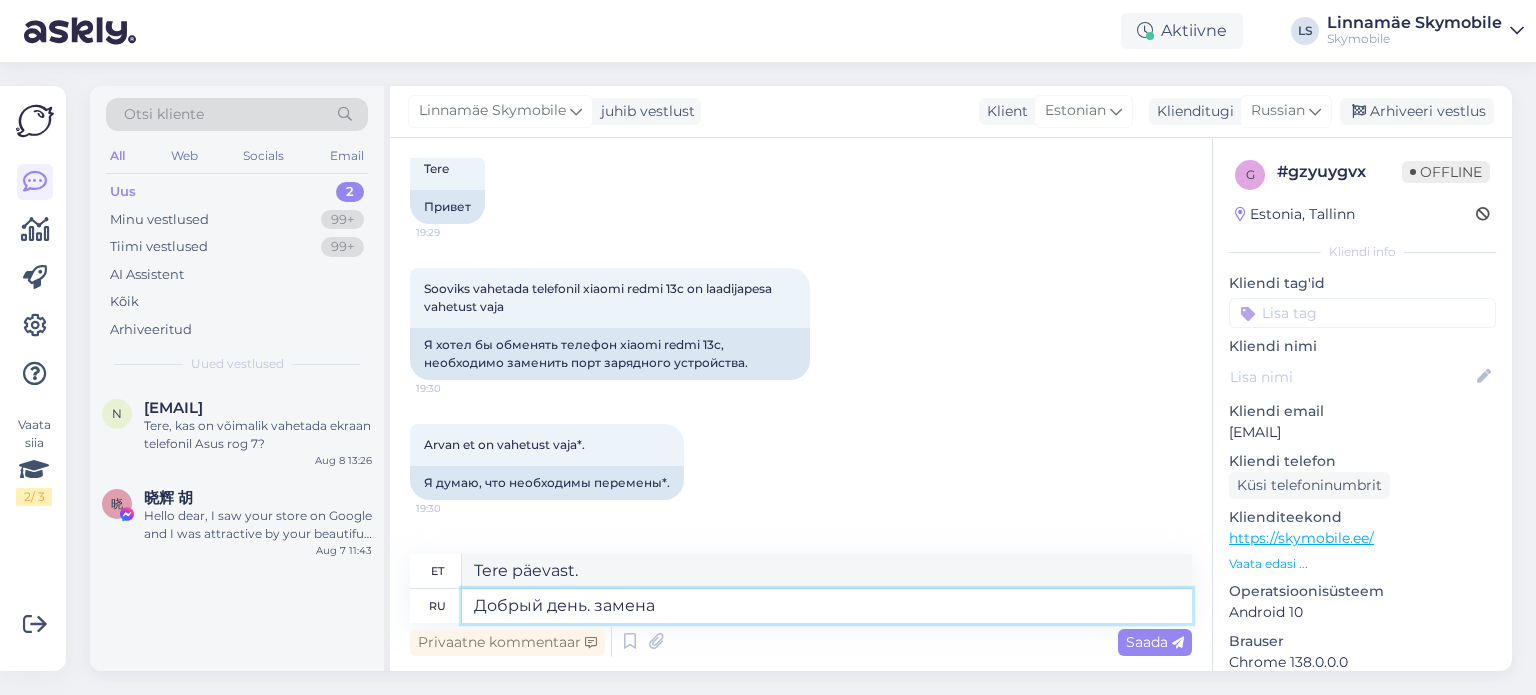 type on "Добрый день. замена" 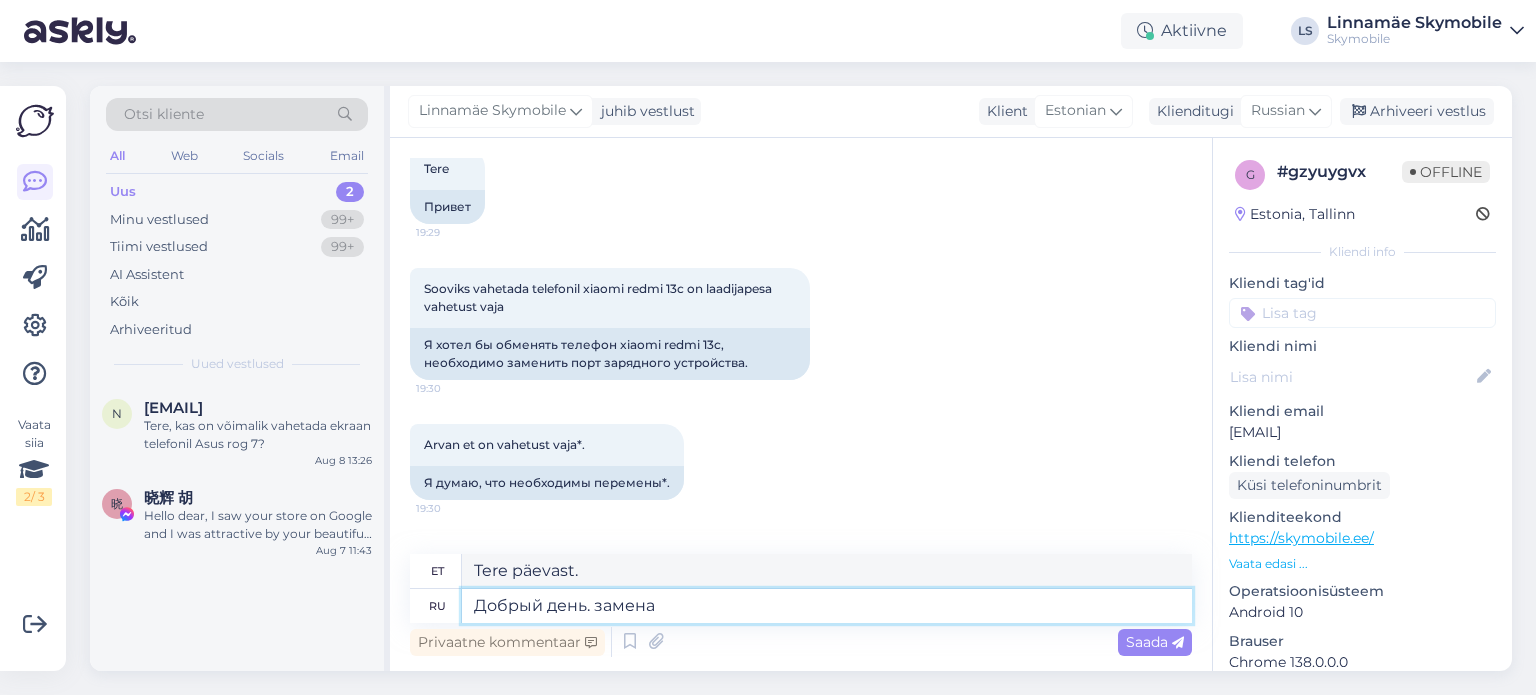 type on "Tere päevast. Asendamine." 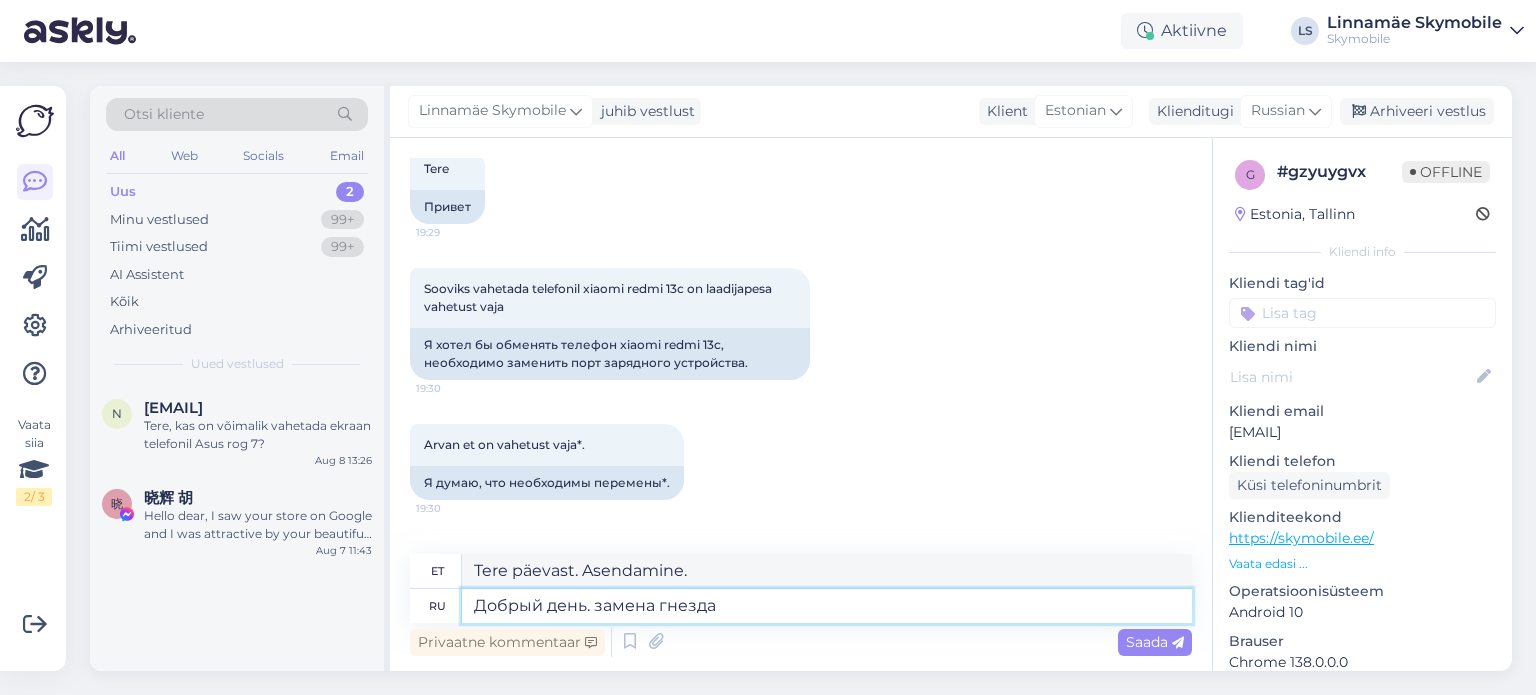 type on "Добрый день. замена гнезда" 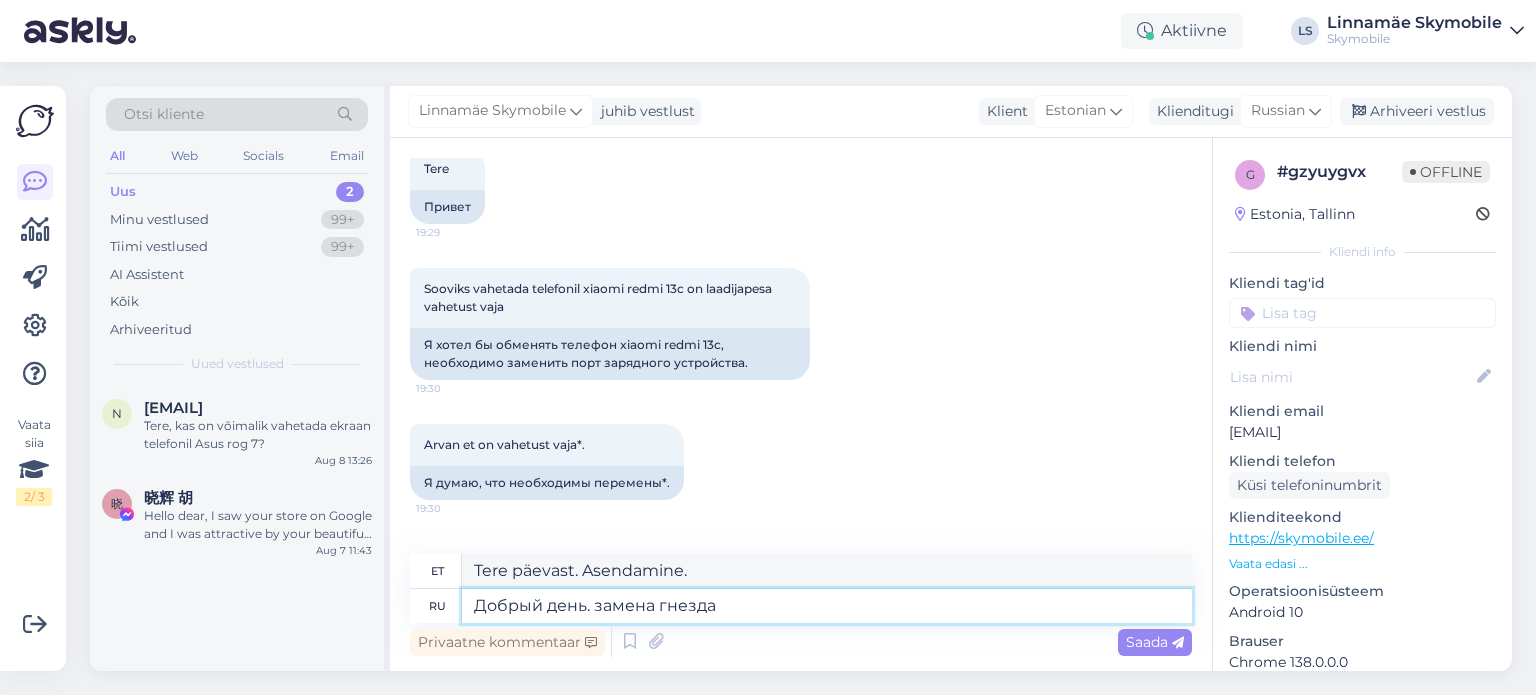 type on "Tere päevast. Pistikupesa vahetamine" 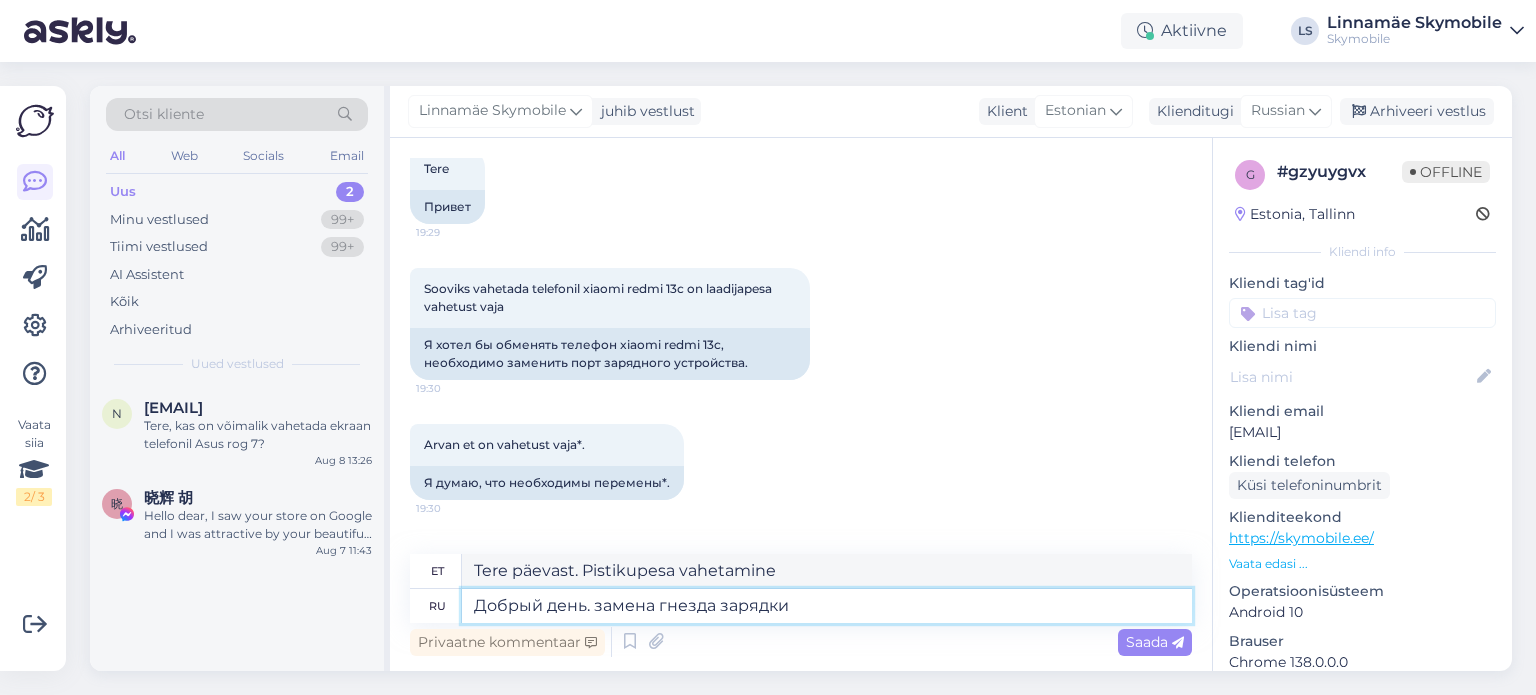 type on "Добрый день. замена гнезда зарядки" 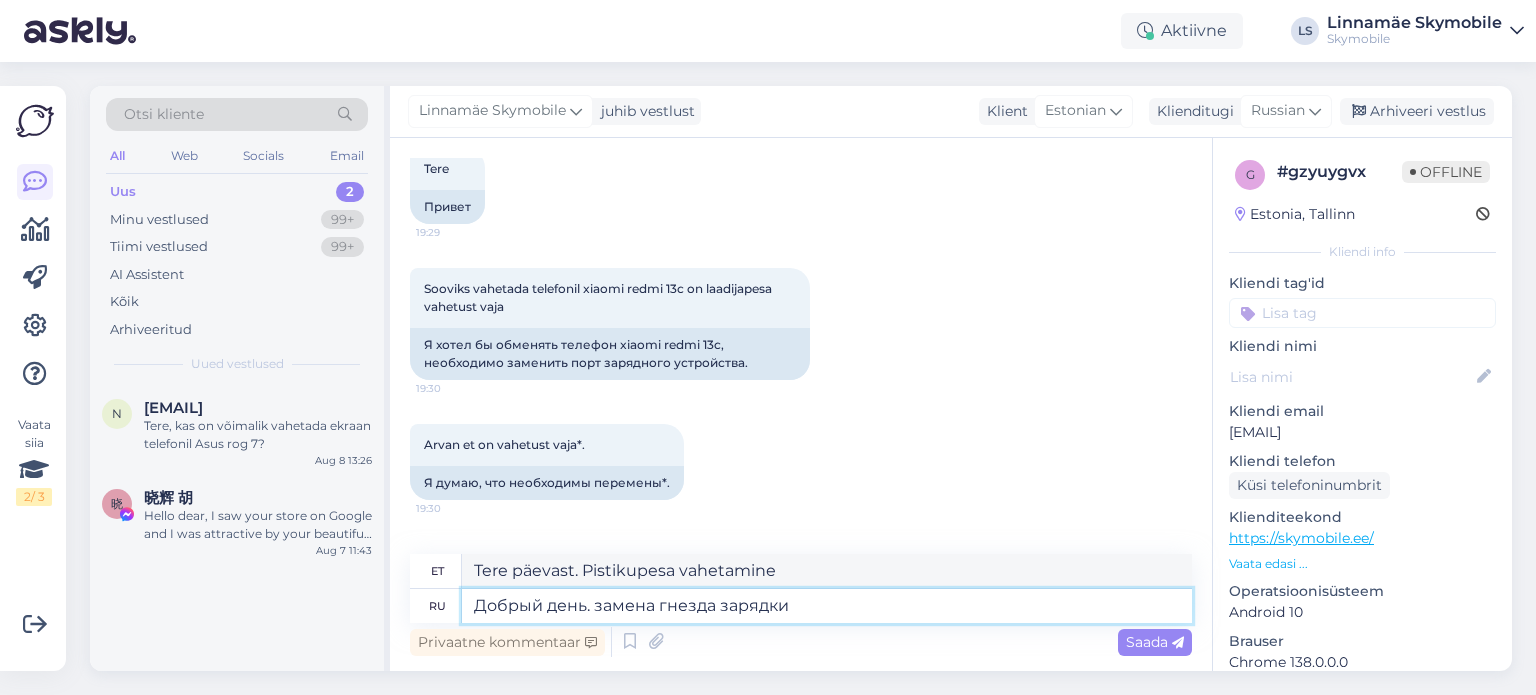 type on "Tere päevast. Laadimispesa vahetamine" 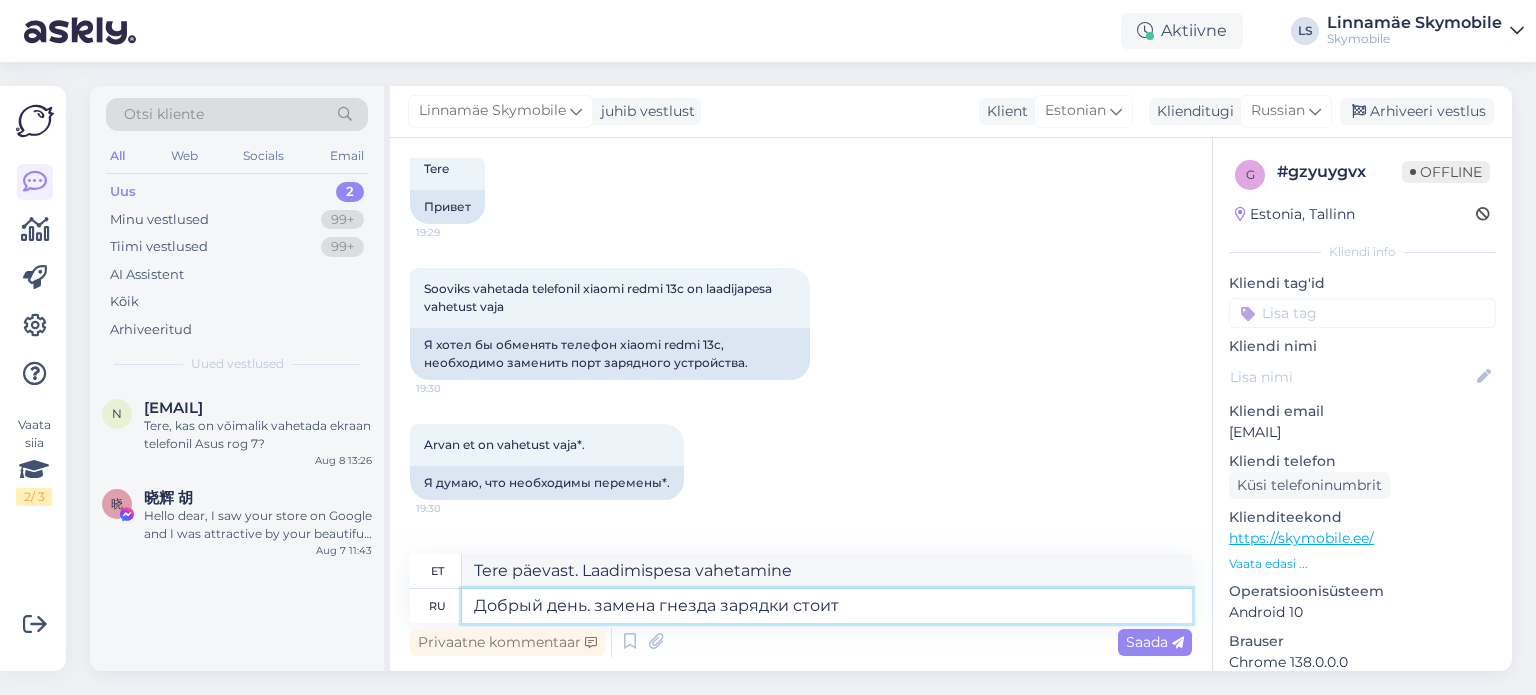 type on "Добрый день. замена гнезда зарядки стоит" 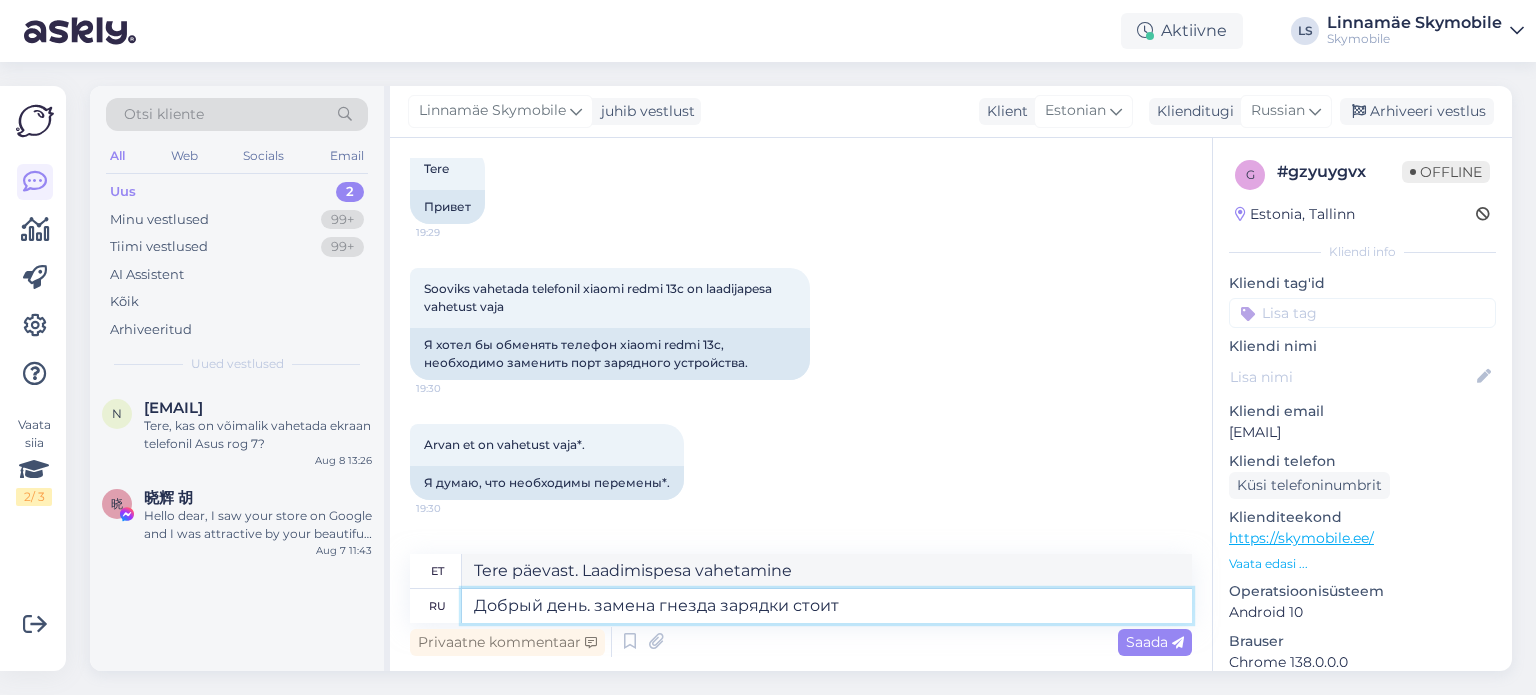 type on "Tere päevast. Laadimispesa vahetamine maksab" 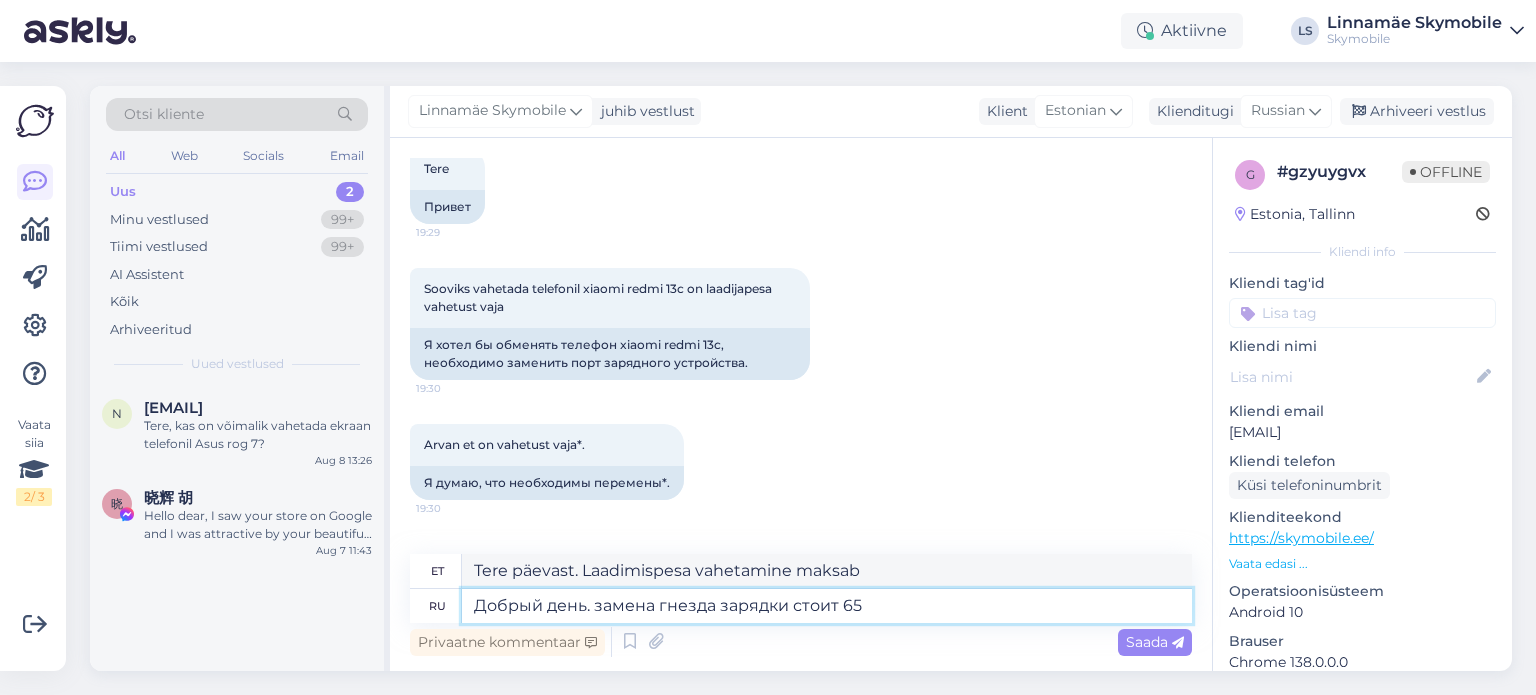 type on "Добрый день. замена гнезда зарядки стоит 65" 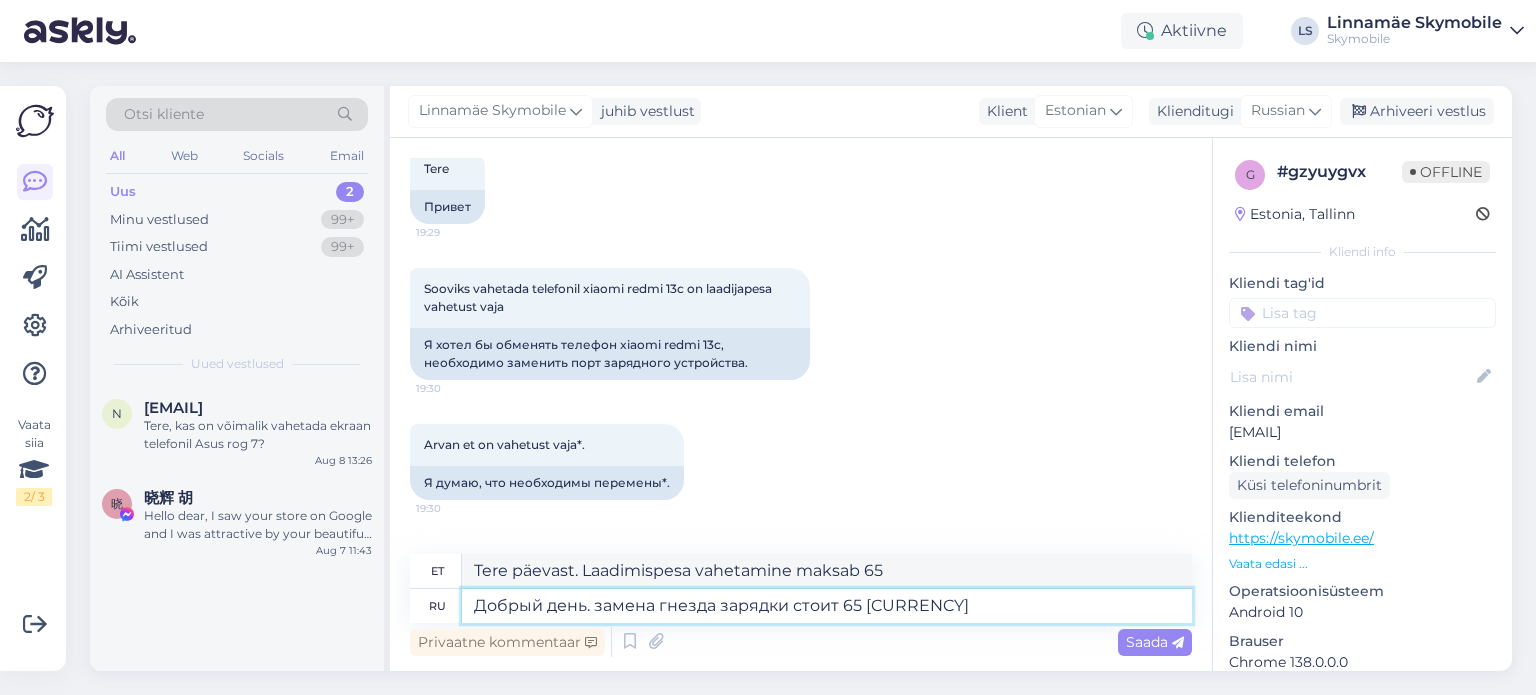 type on "Добрый день. замена гнезда зарядки стоит 65 [CURRENCY]" 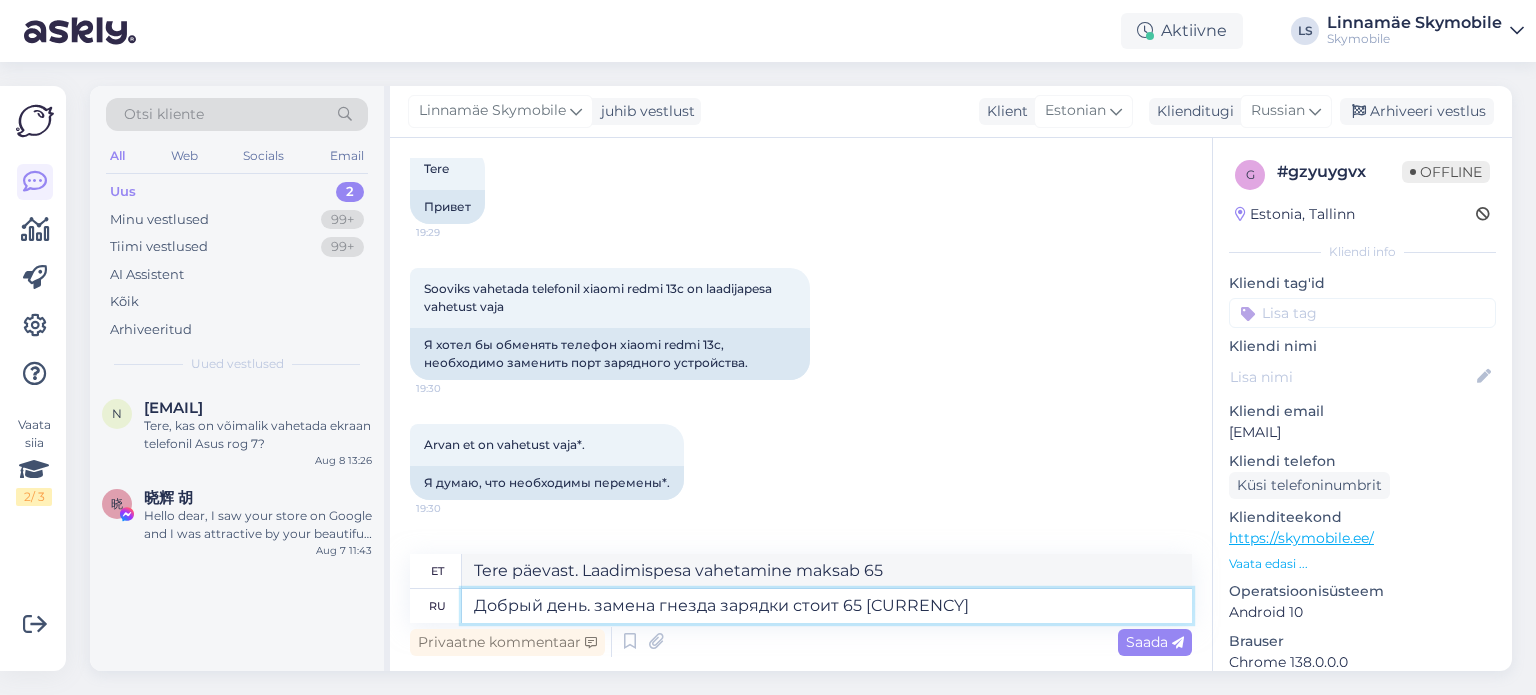 type on "Tere päevast. Laadimispesa vahetamine maksab 65 [CURRENCY]." 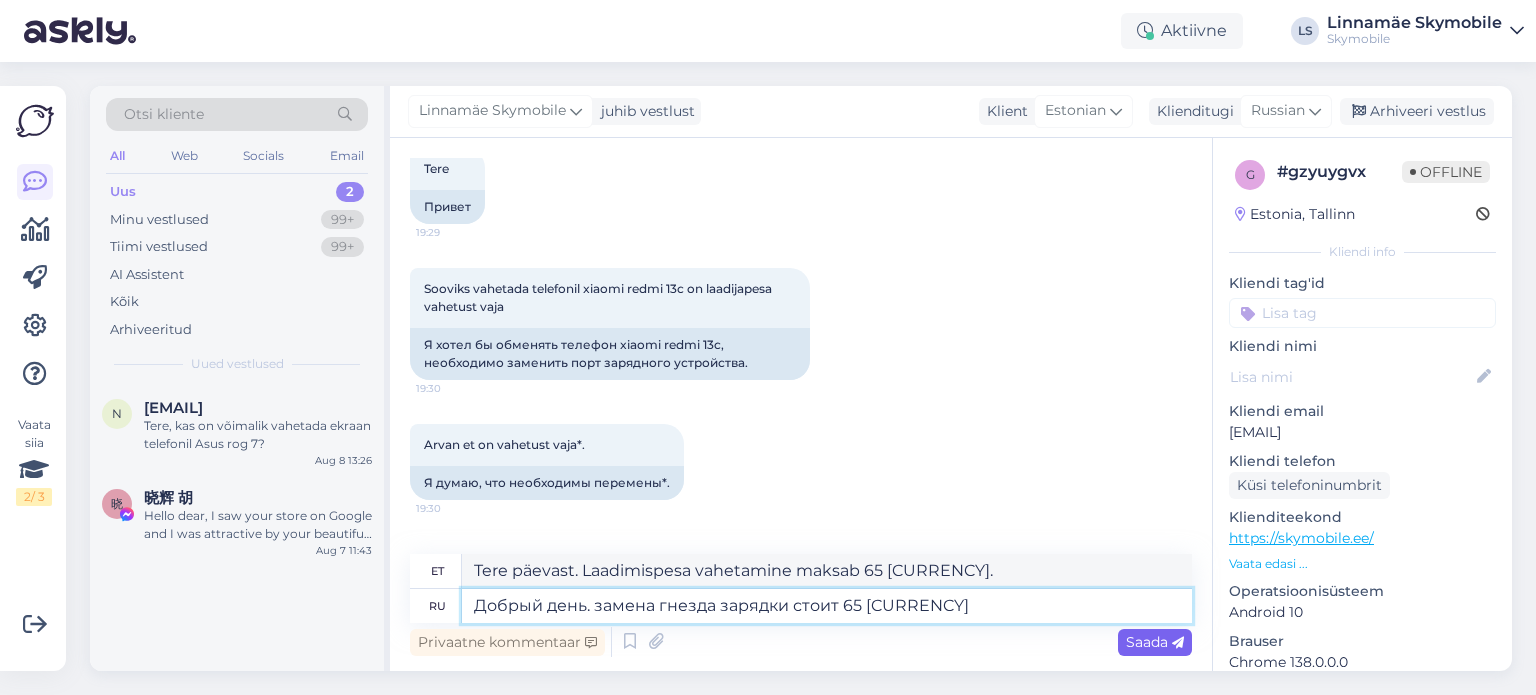 type on "Добрый день. замена гнезда зарядки стоит 65 [CURRENCY]" 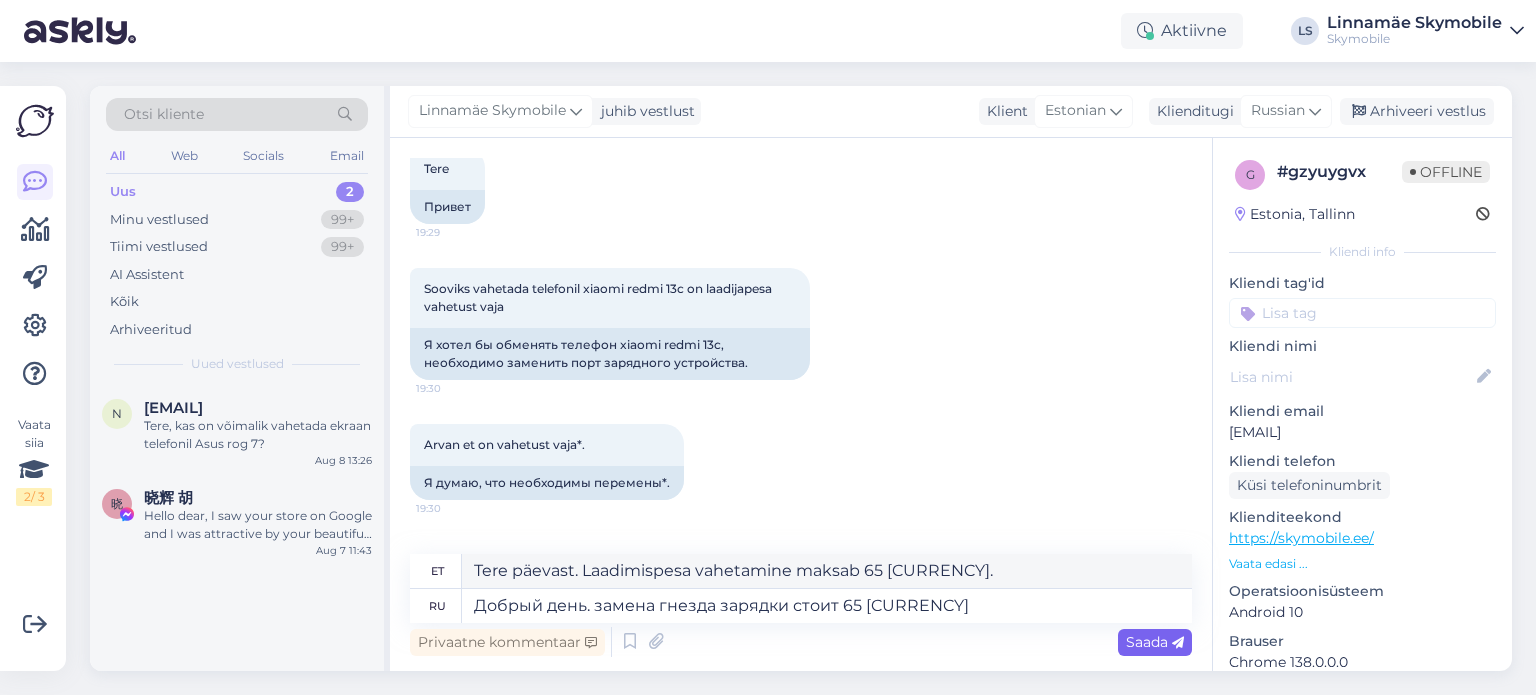 click on "Saada" at bounding box center [1155, 642] 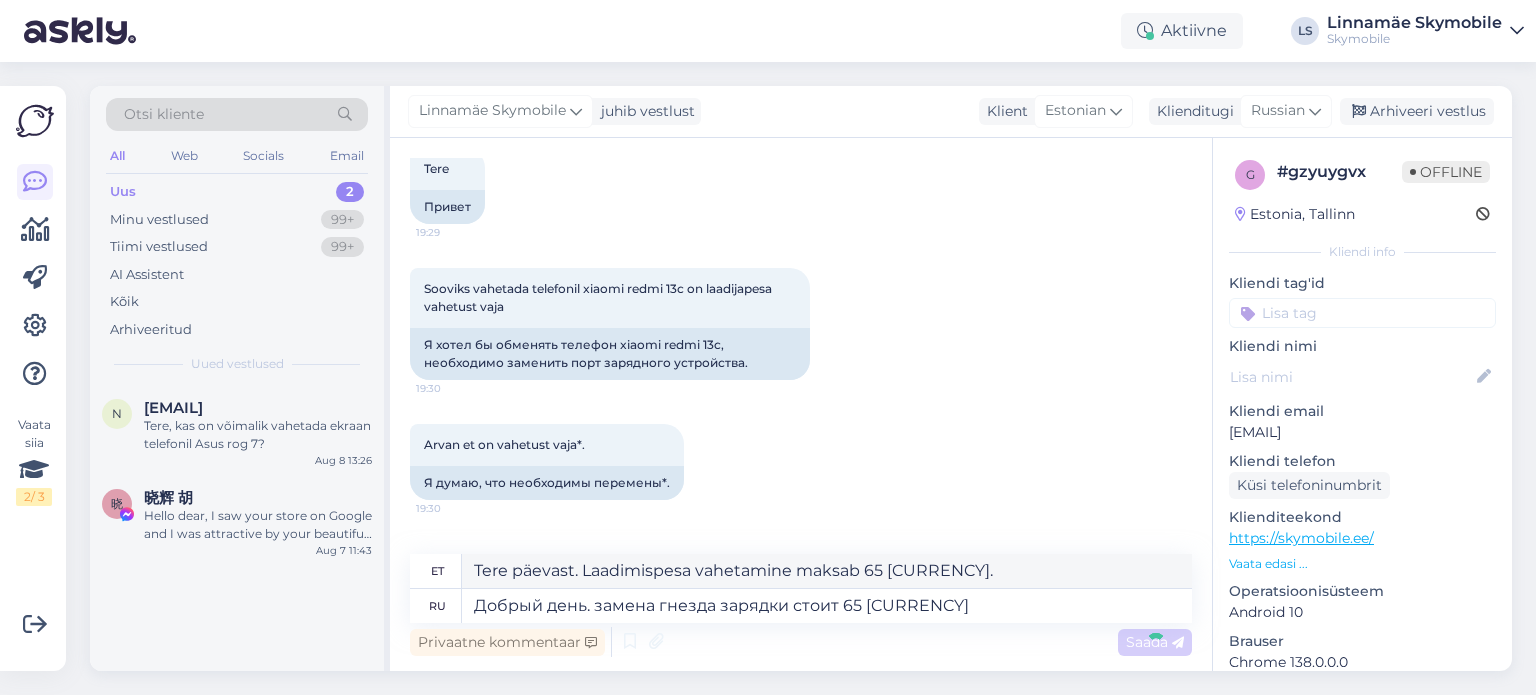 type 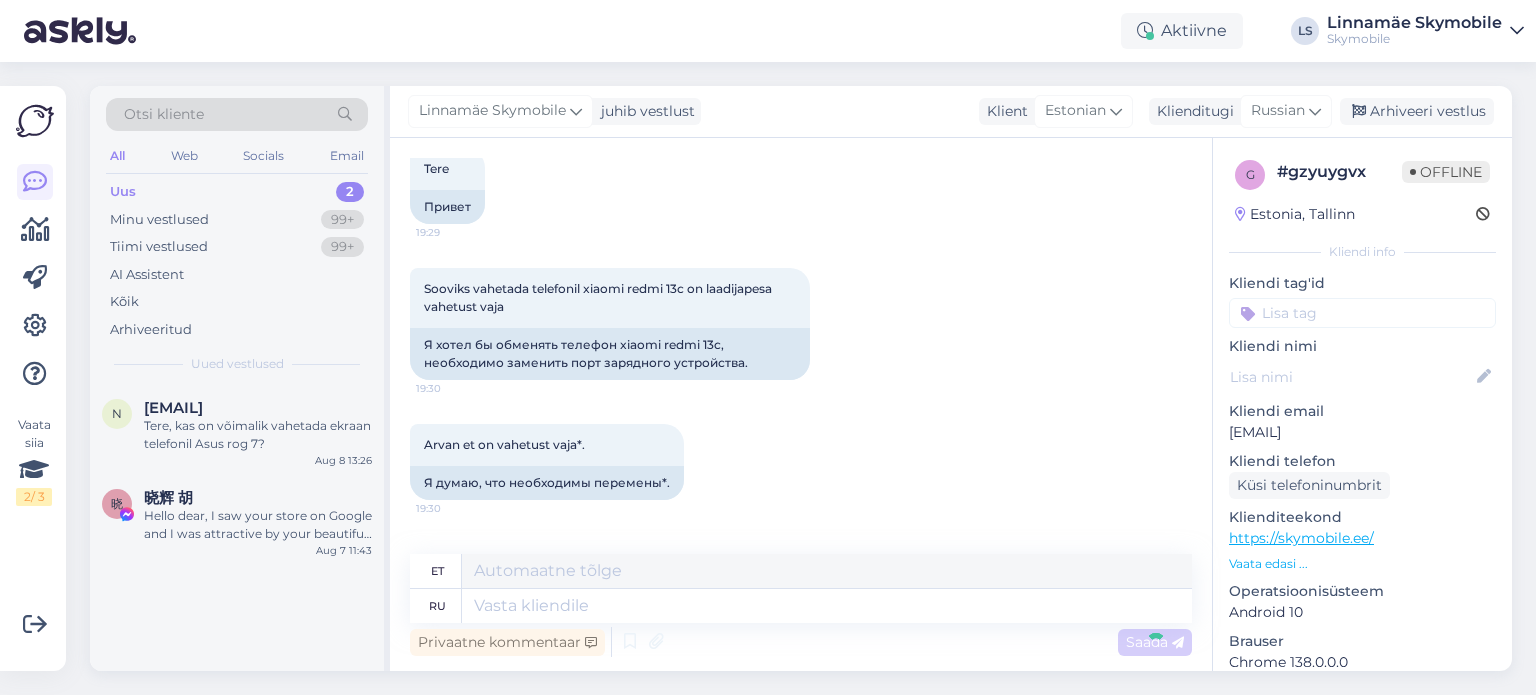 scroll, scrollTop: 384, scrollLeft: 0, axis: vertical 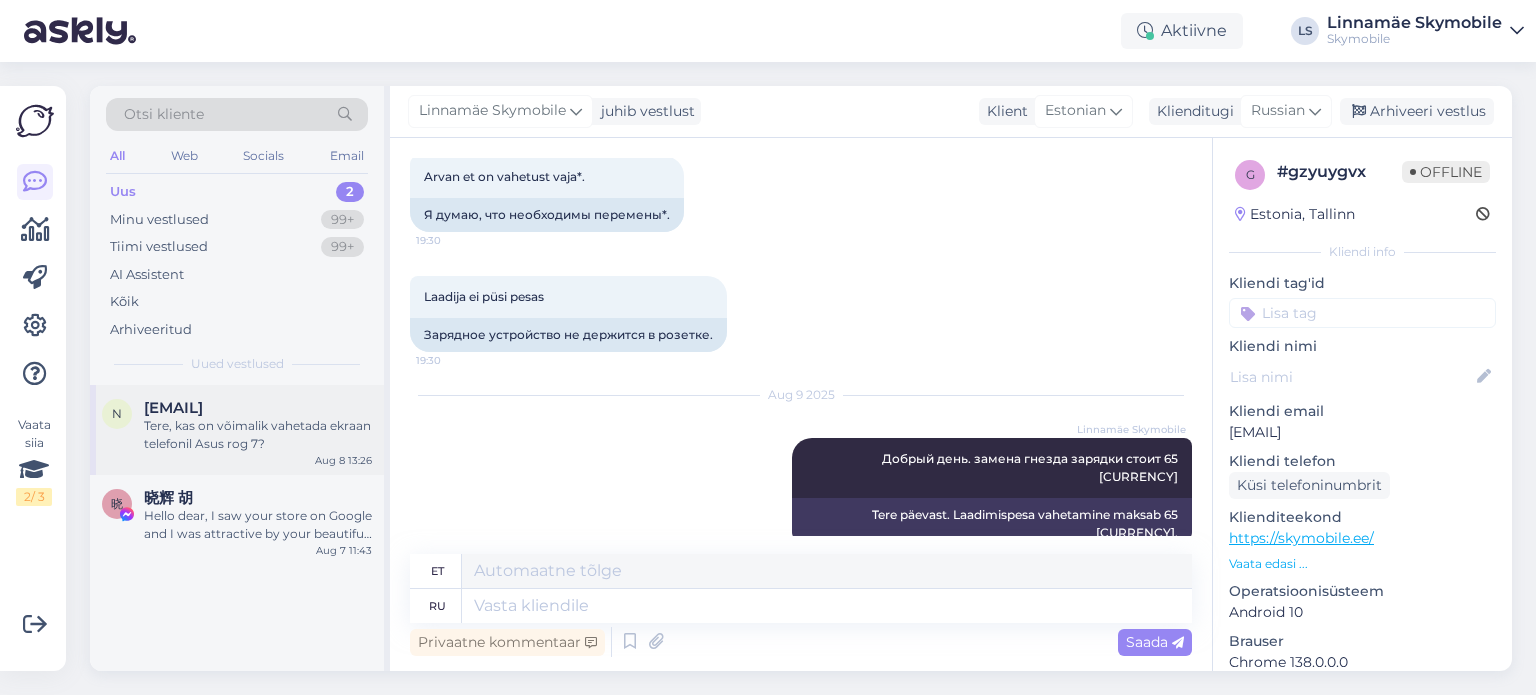 click on "Tere, kas on võimalik vahetada ekraan telefonil Asus rog 7?" at bounding box center [258, 435] 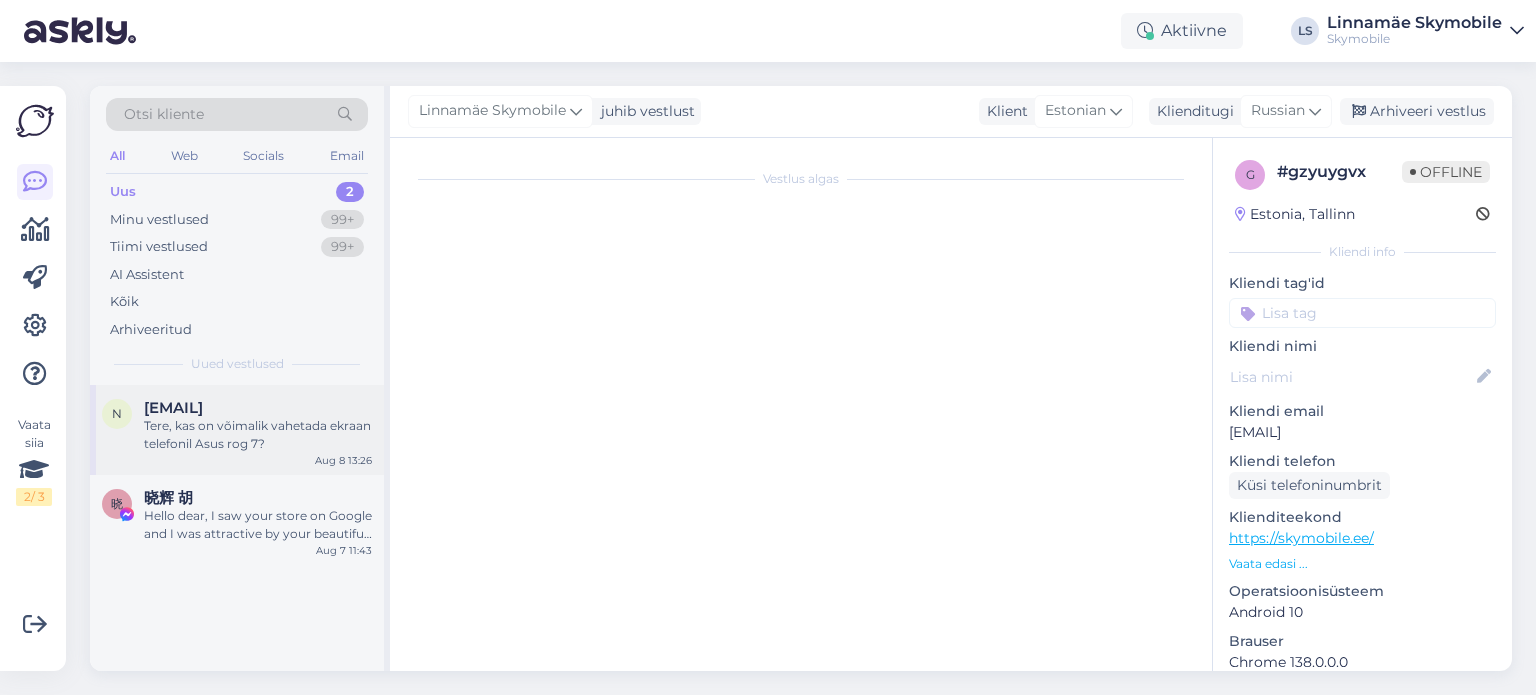 scroll, scrollTop: 0, scrollLeft: 0, axis: both 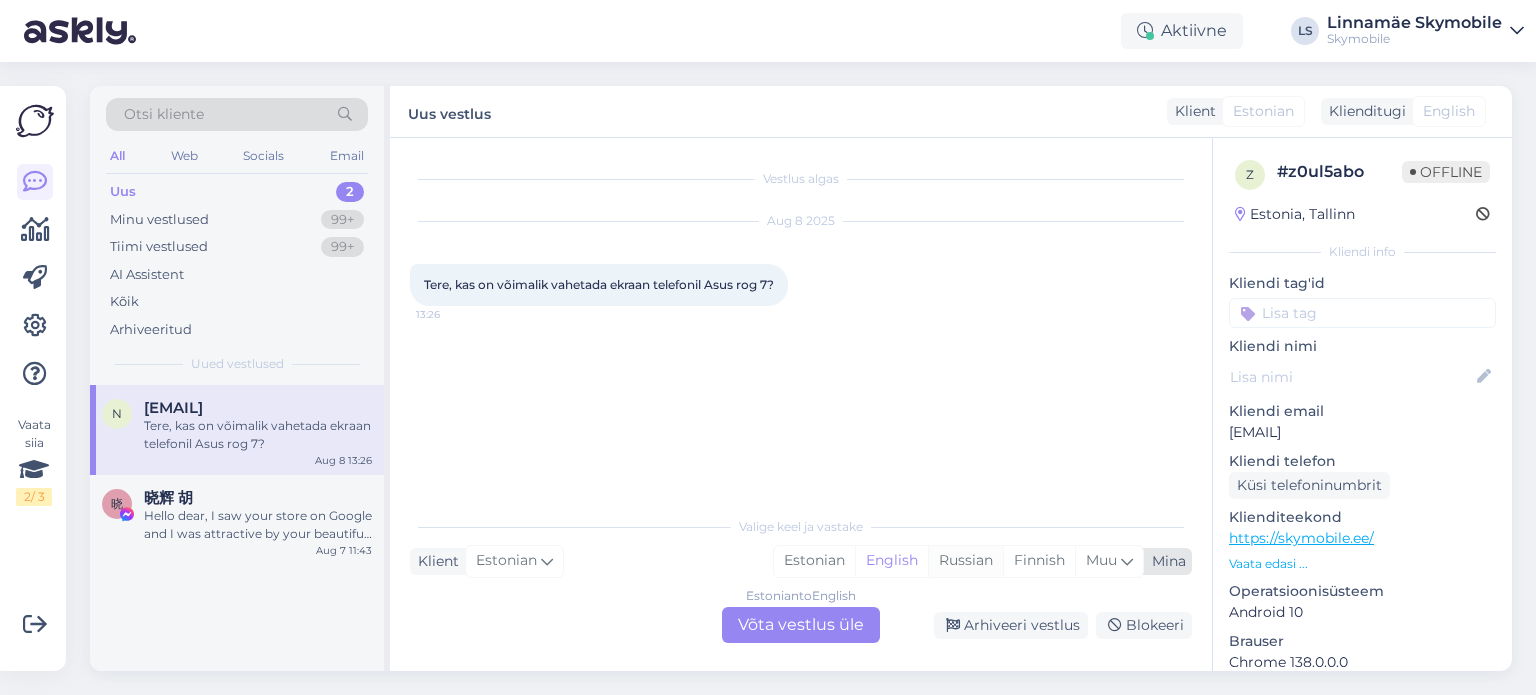 click on "Russian" at bounding box center (965, 561) 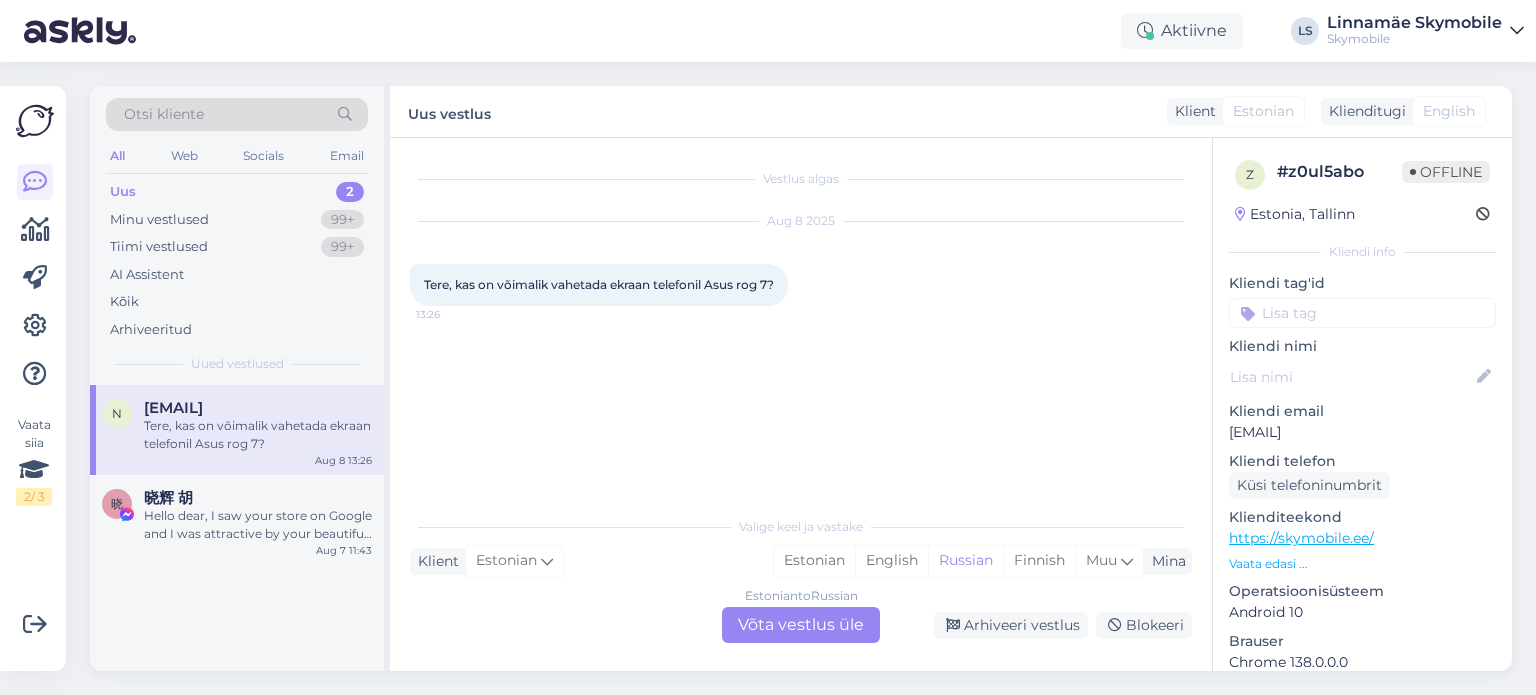 click on "Estonian to Russian Võta vestlus üle" at bounding box center (801, 625) 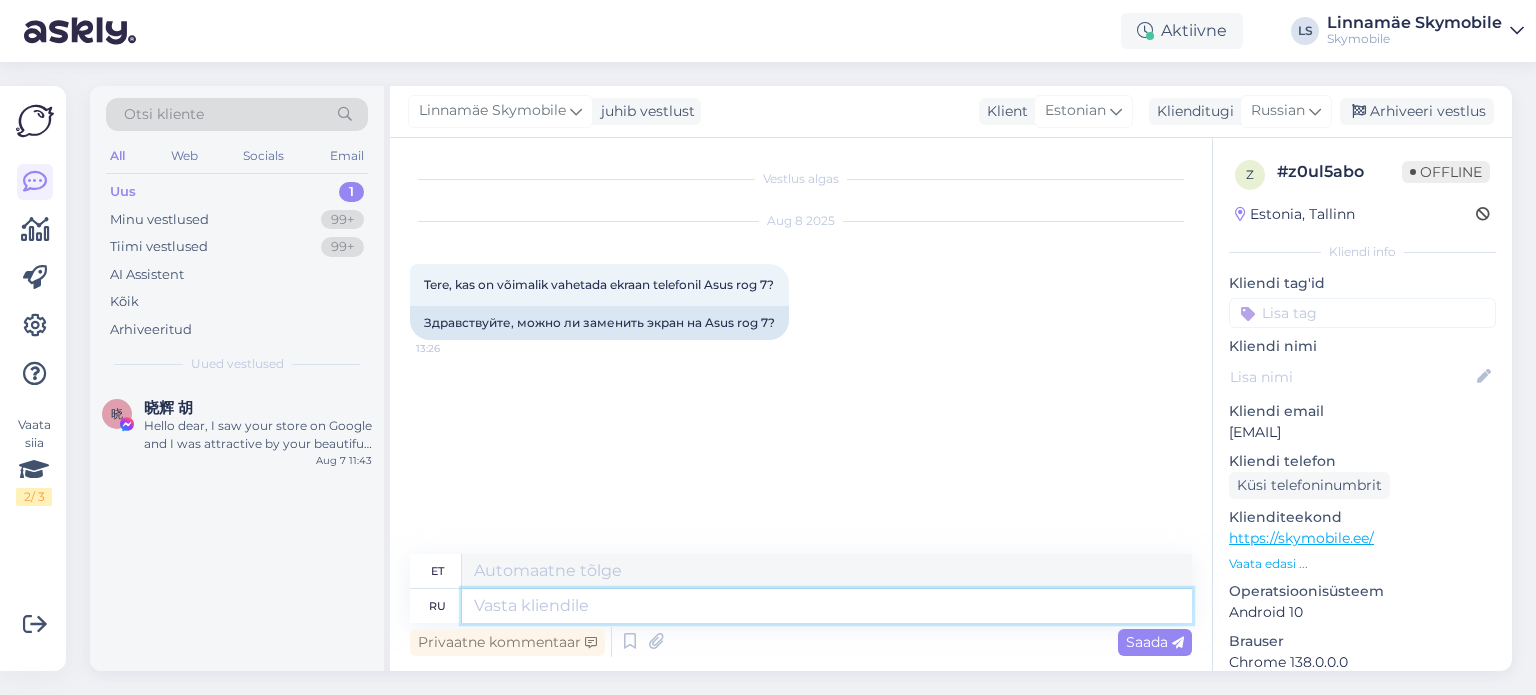 click at bounding box center [827, 606] 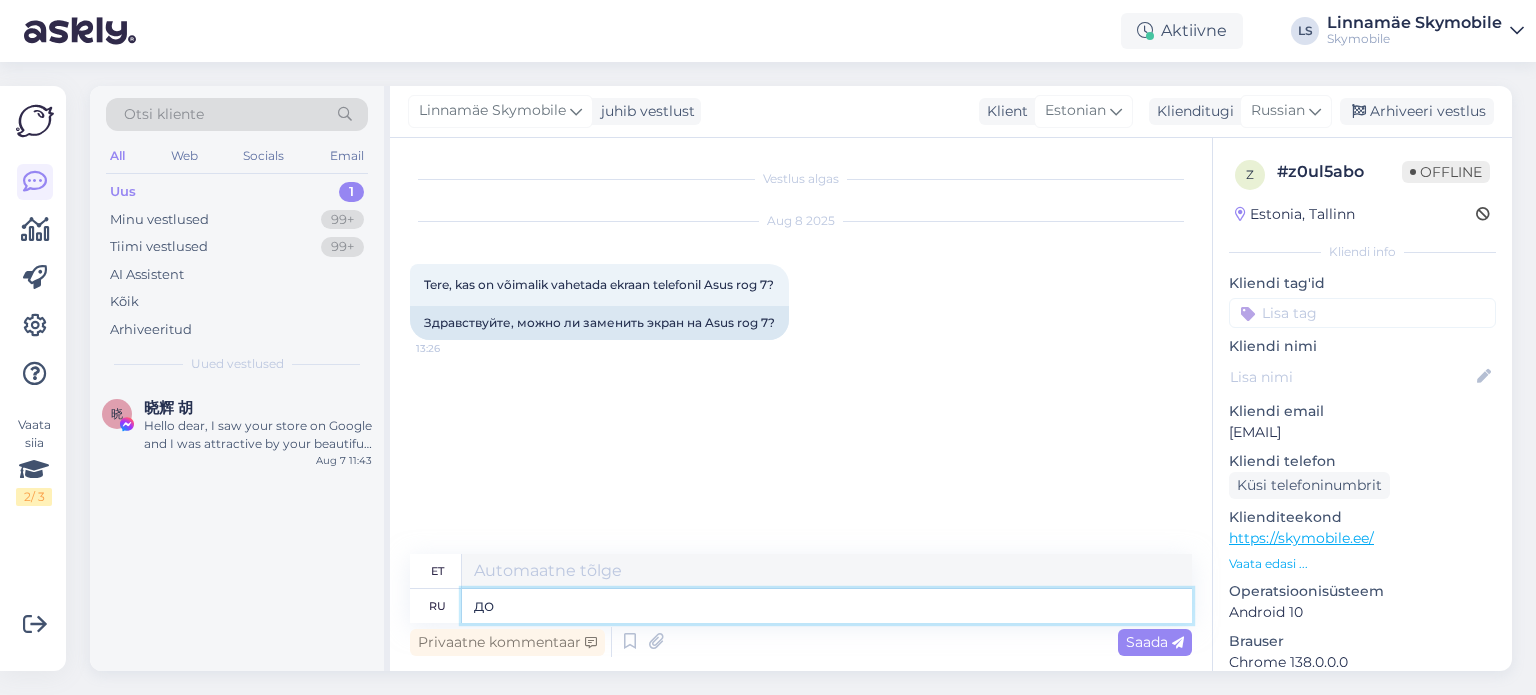 type on "д" 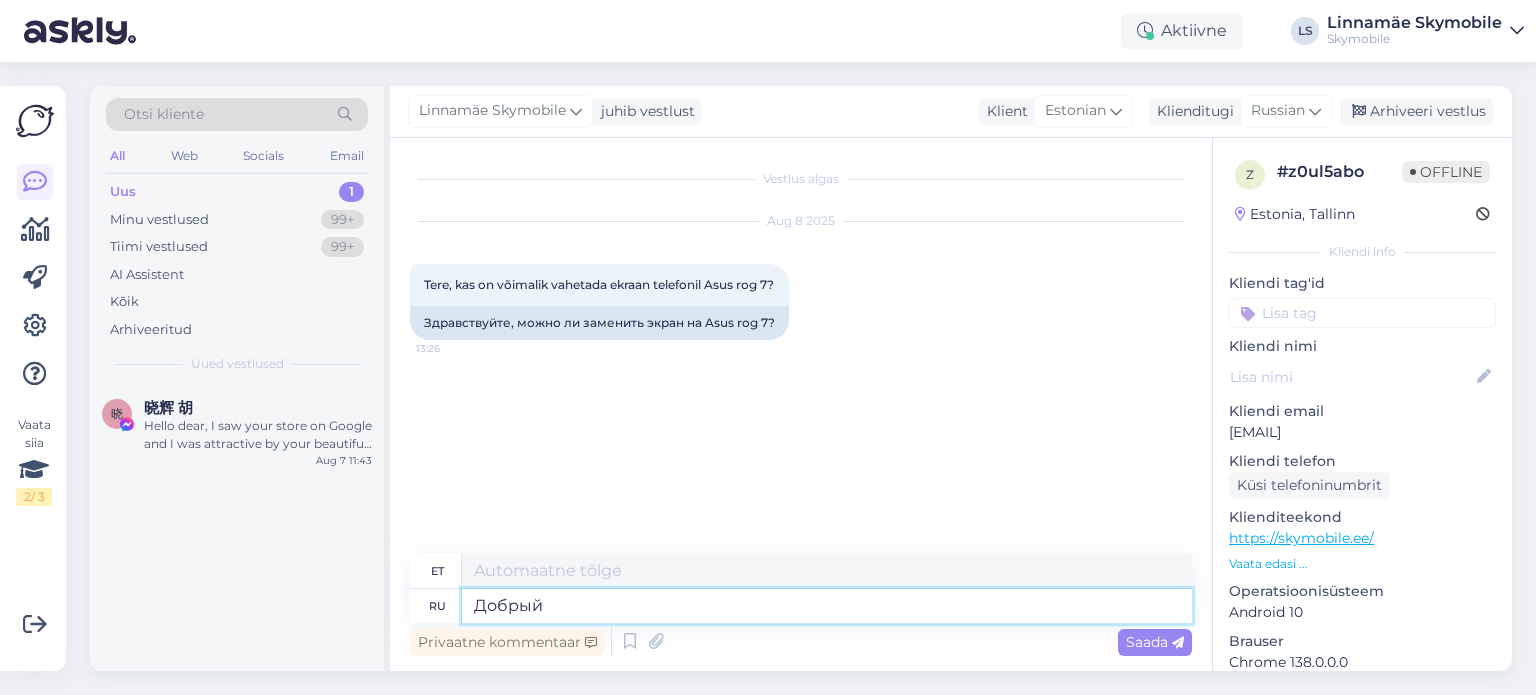 type on "Добрый" 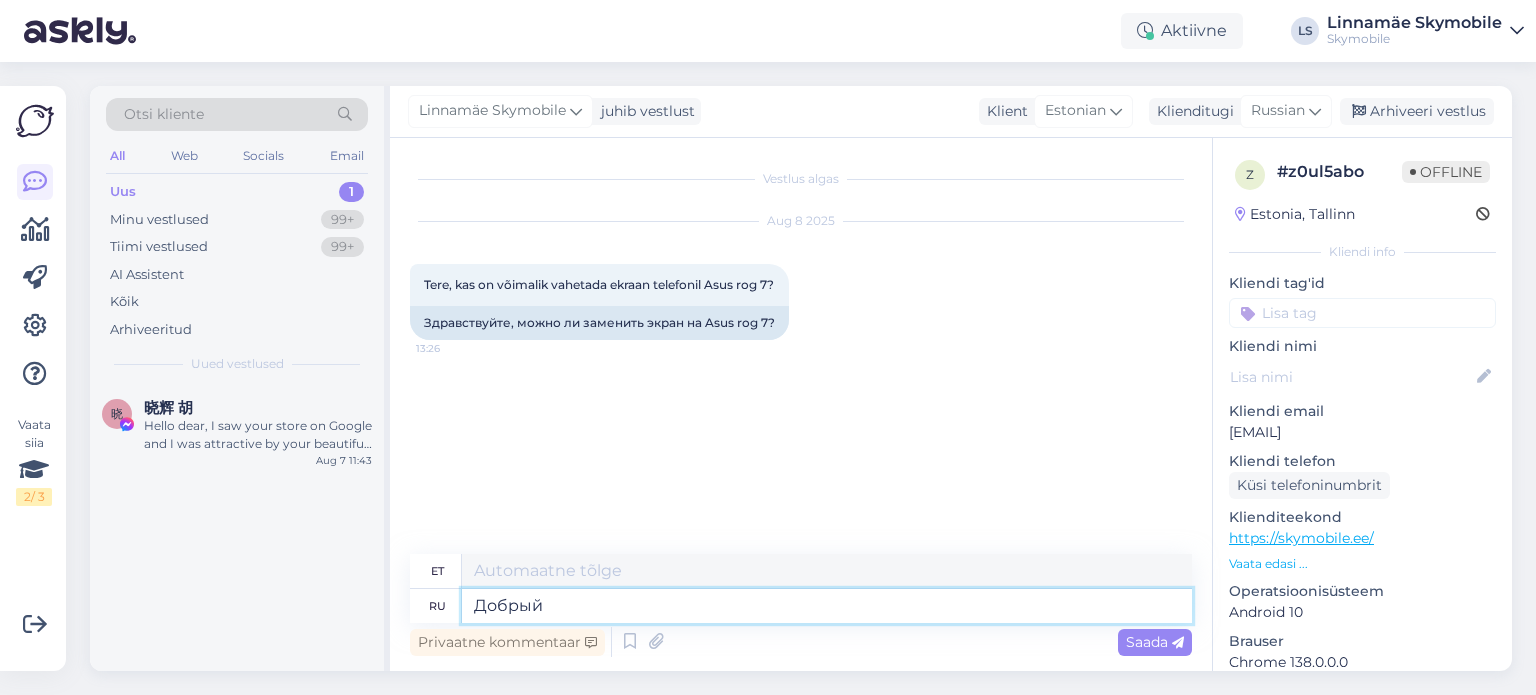 type on "Lahke" 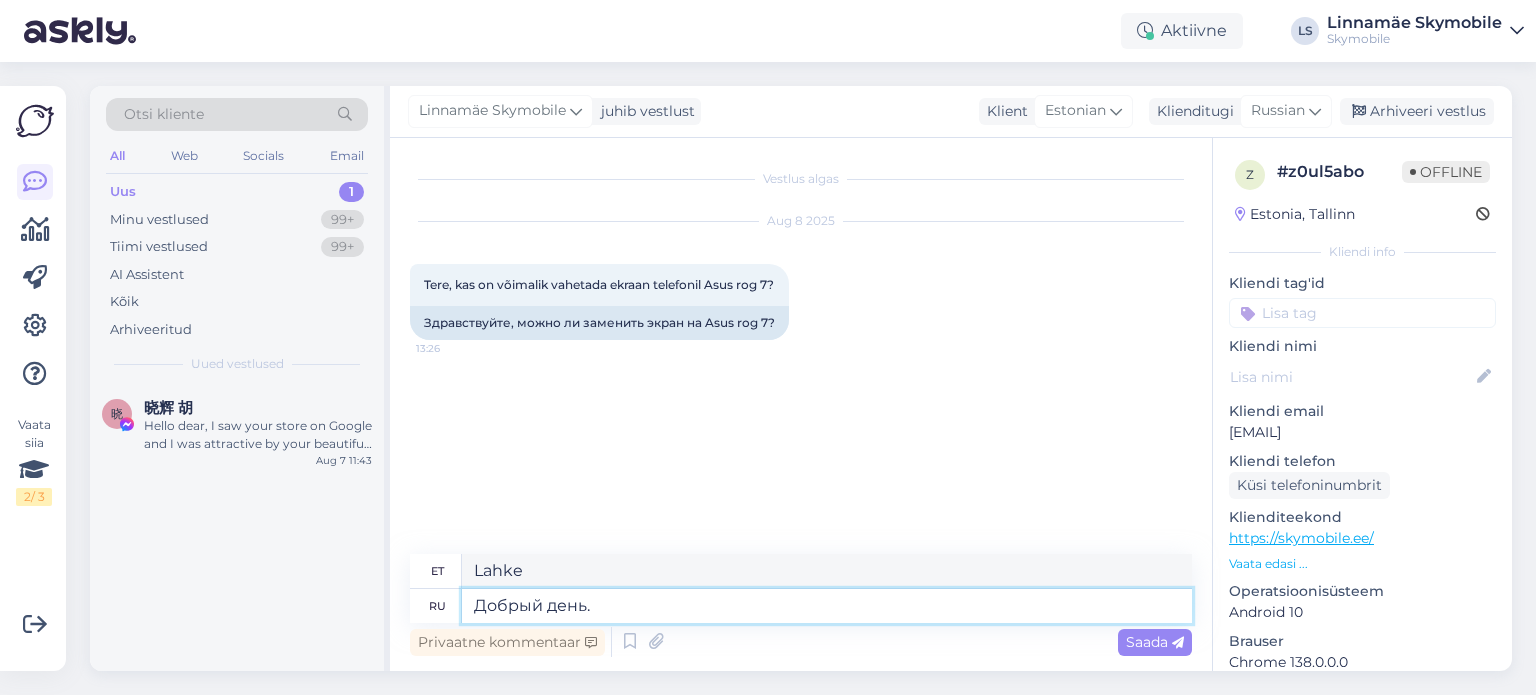 type on "Добрый день." 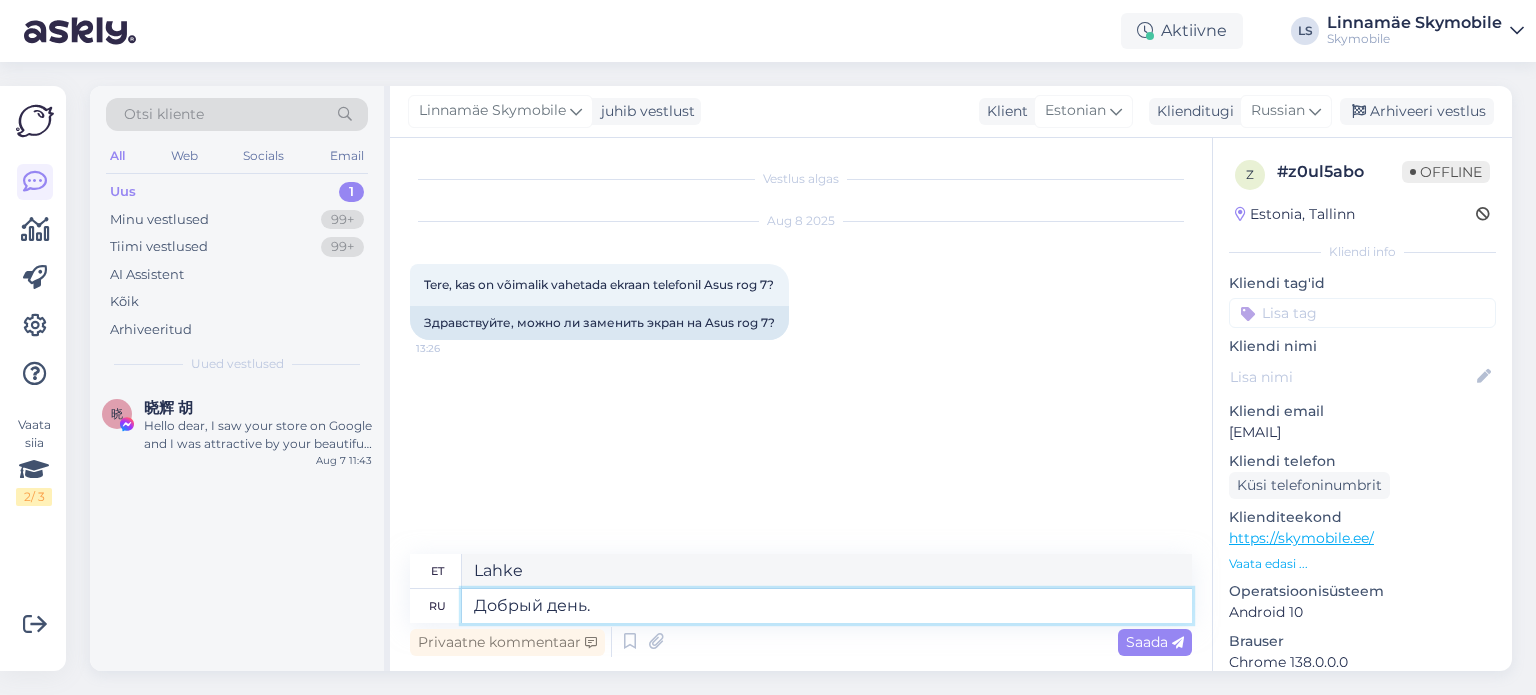 type on "Tere päevast." 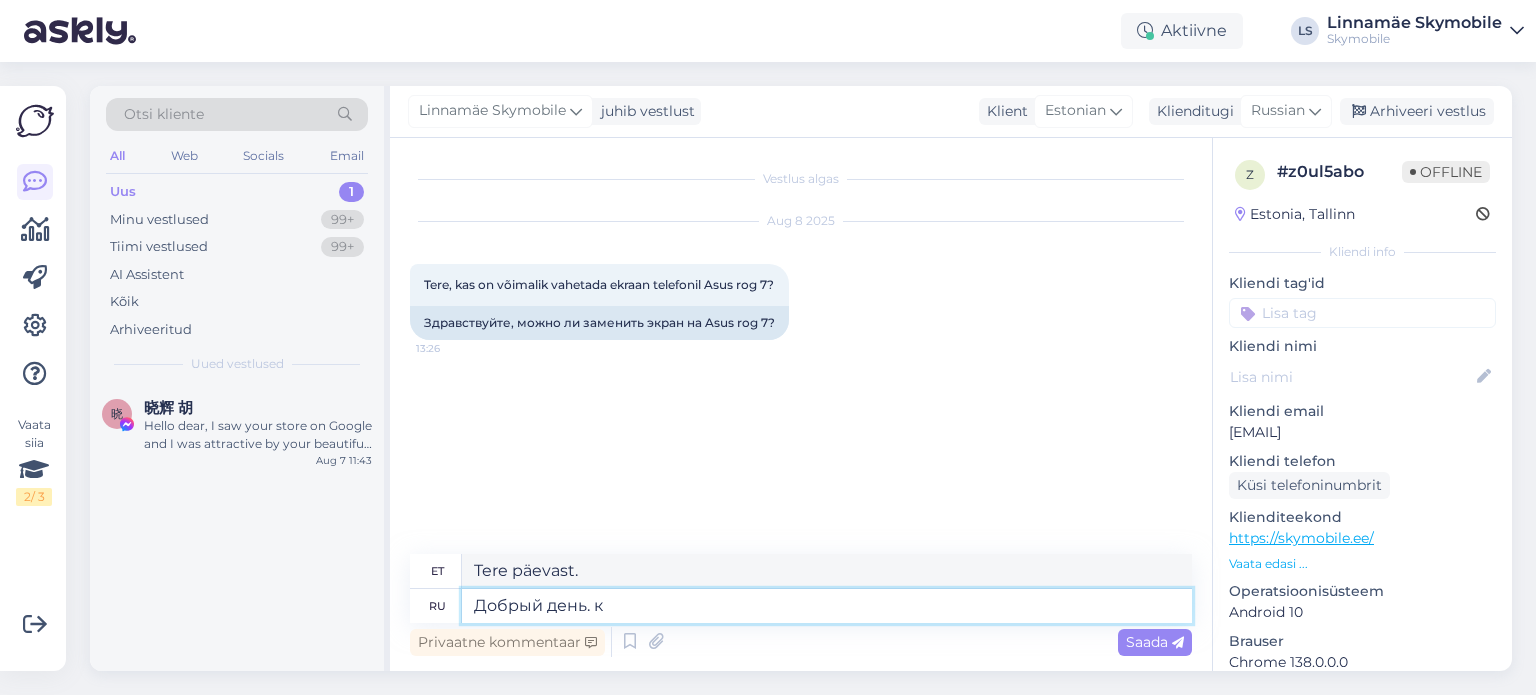 type on "Добрый день. к с" 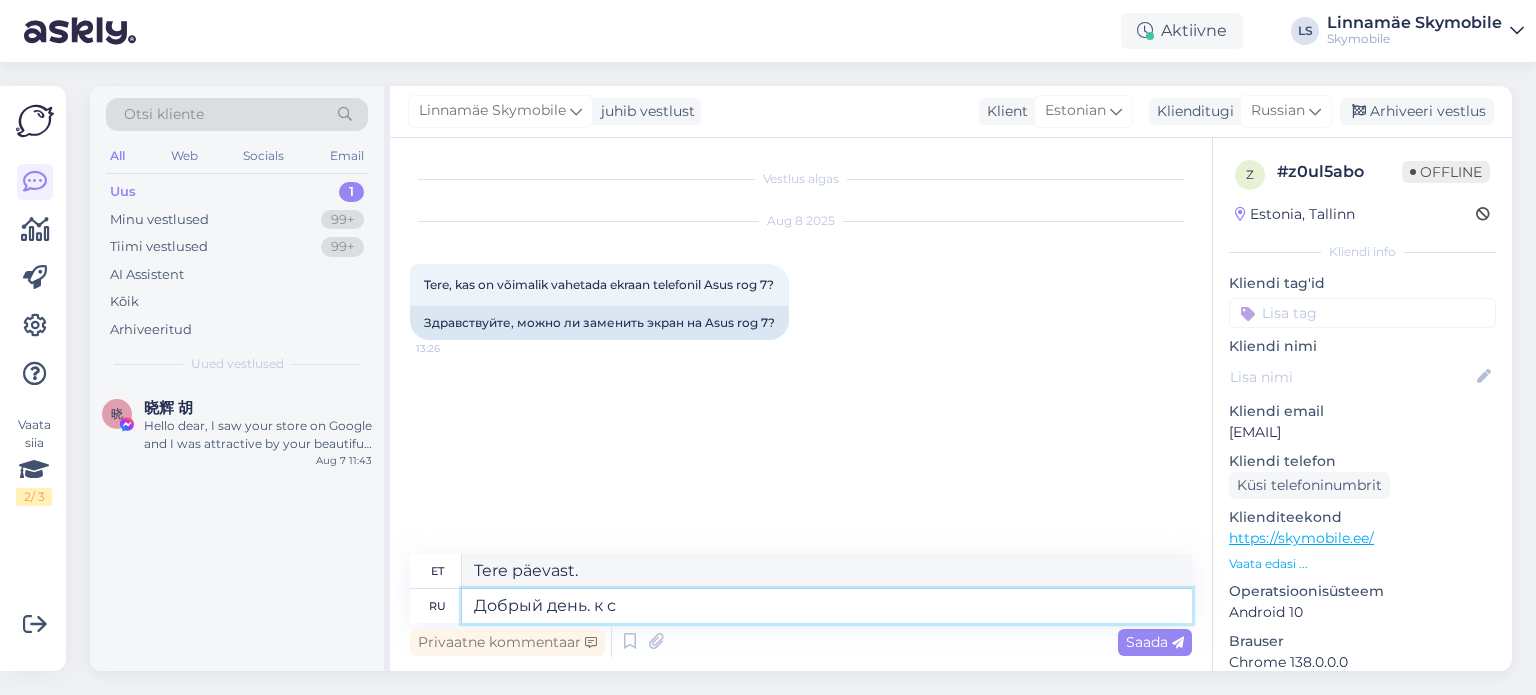 type on "Tere päevast" 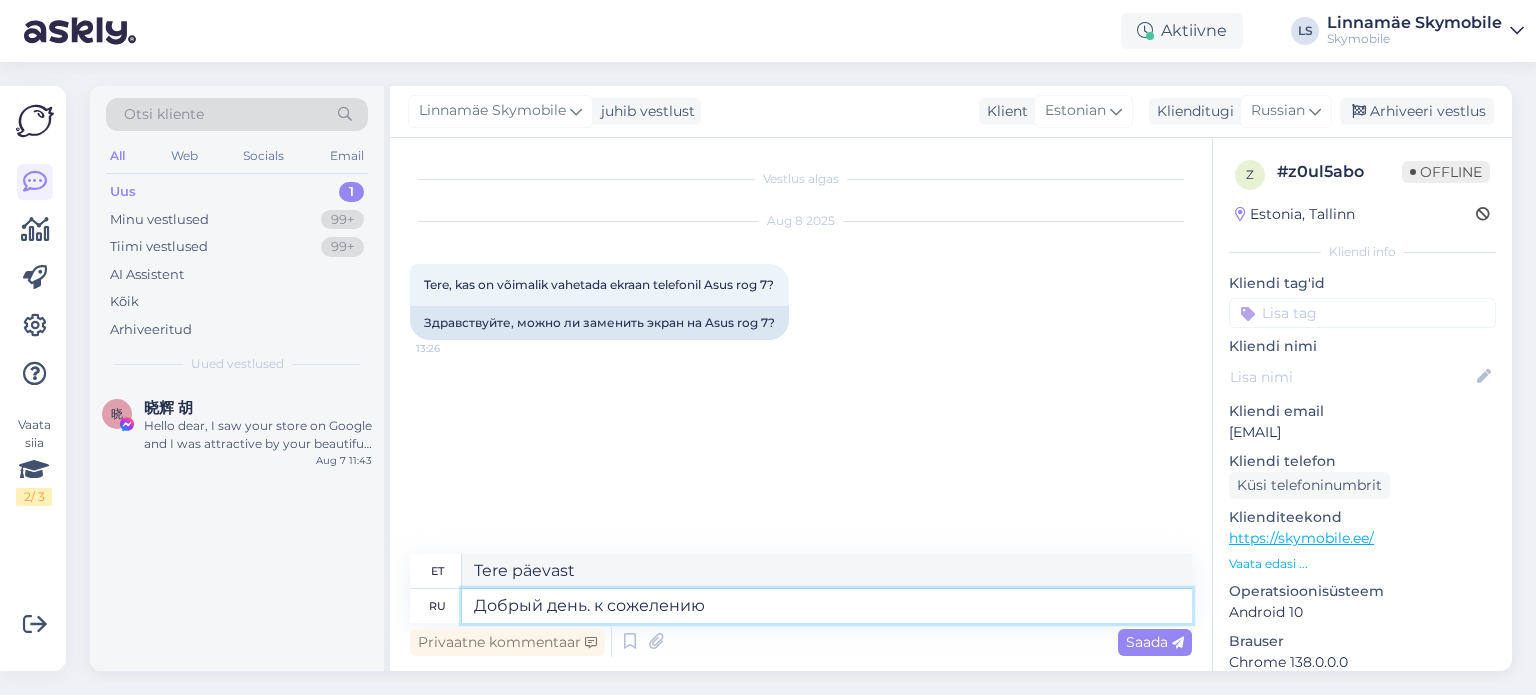 type on "Добрый день. к сожелению" 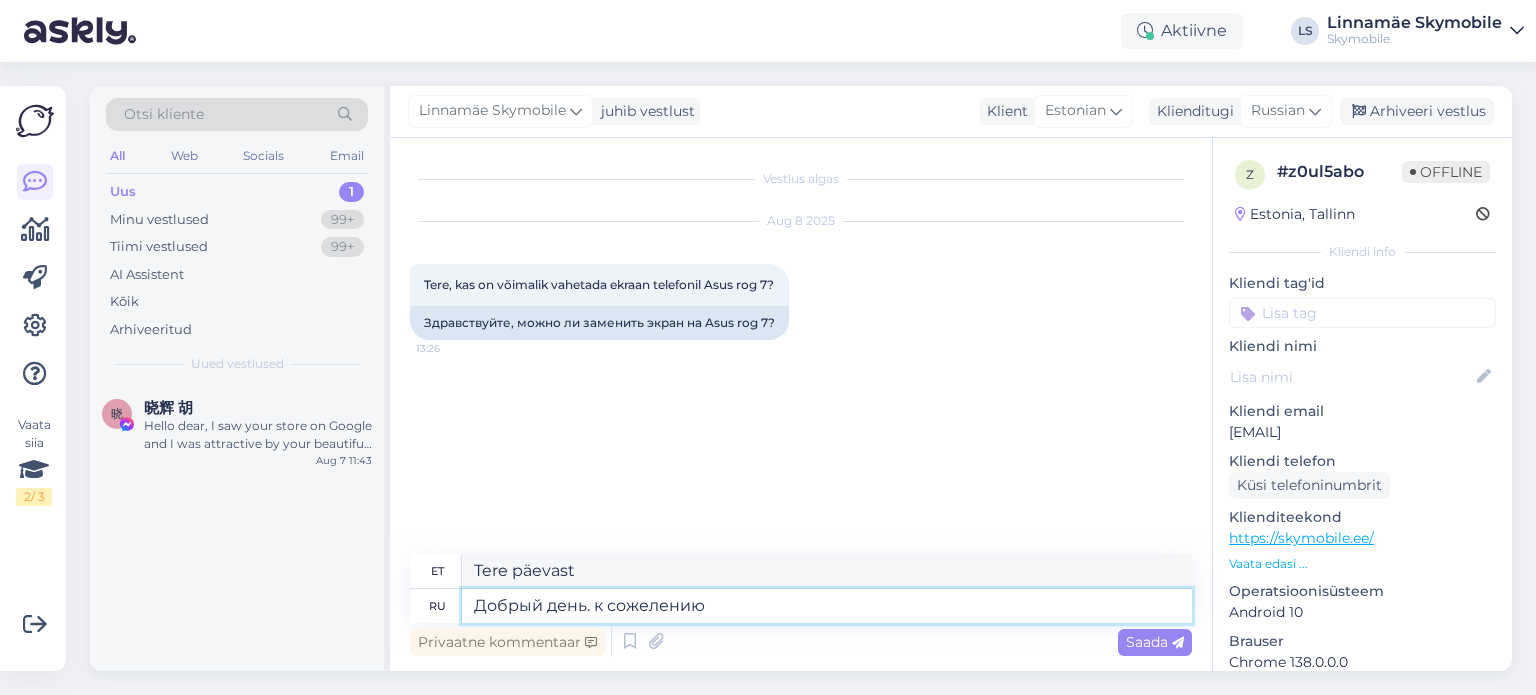 type on "Tere päevast. Kahjuks" 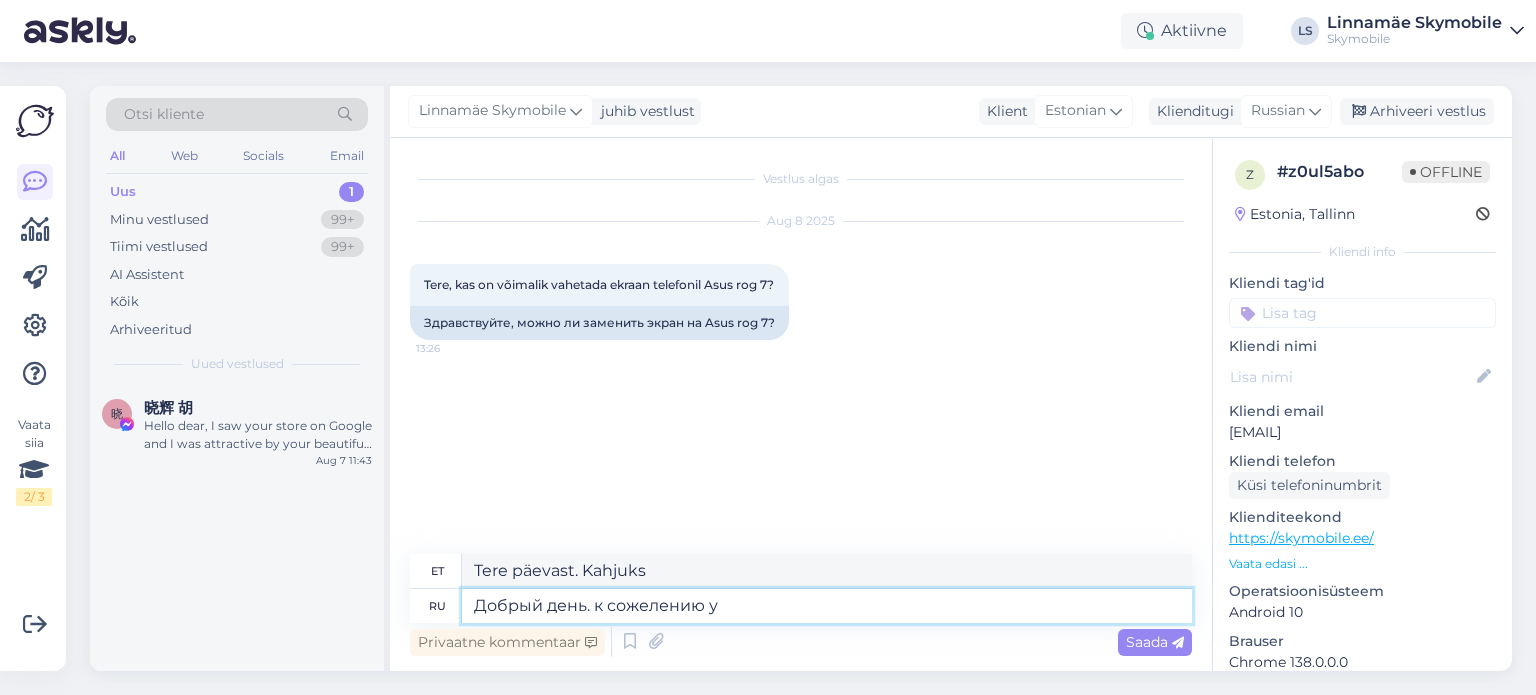 type on "Добрый день. к сожелению у н" 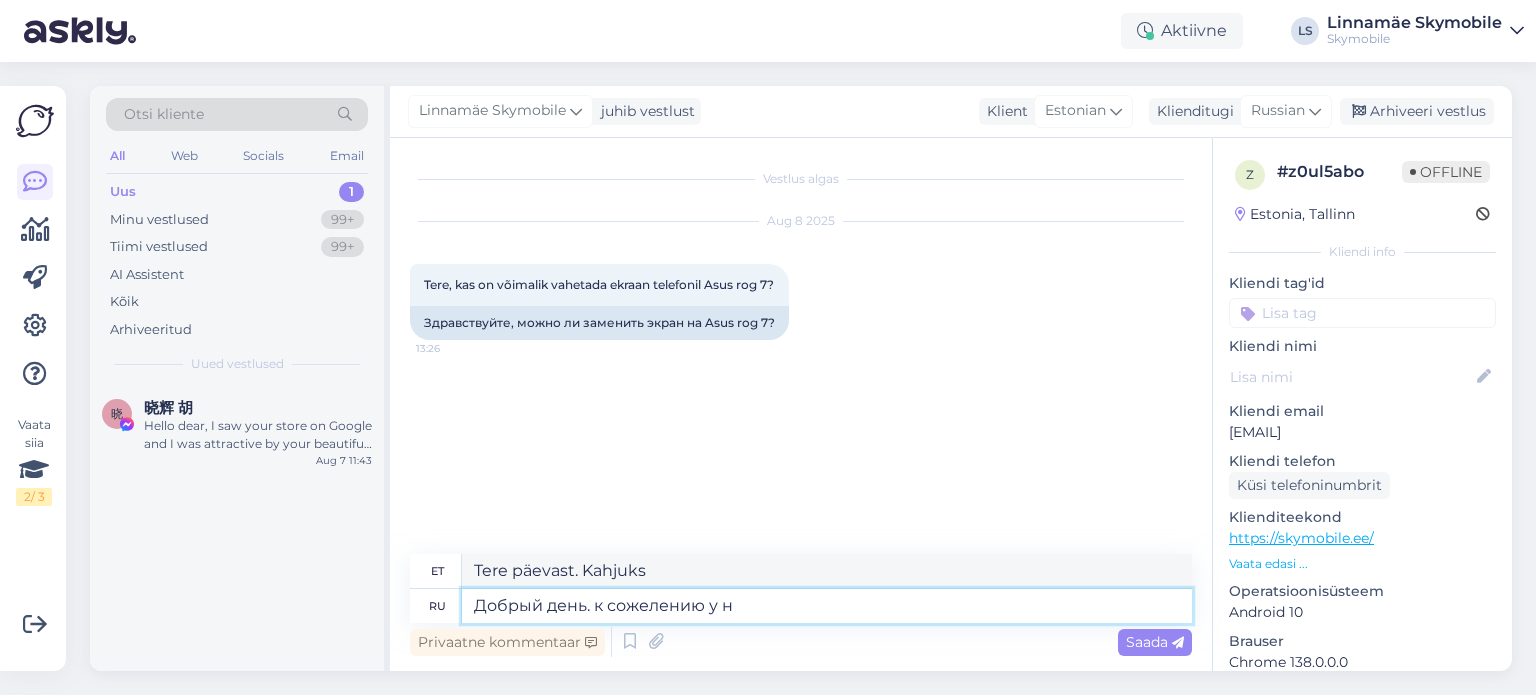 type on "Tere päevast. Kahjuks..." 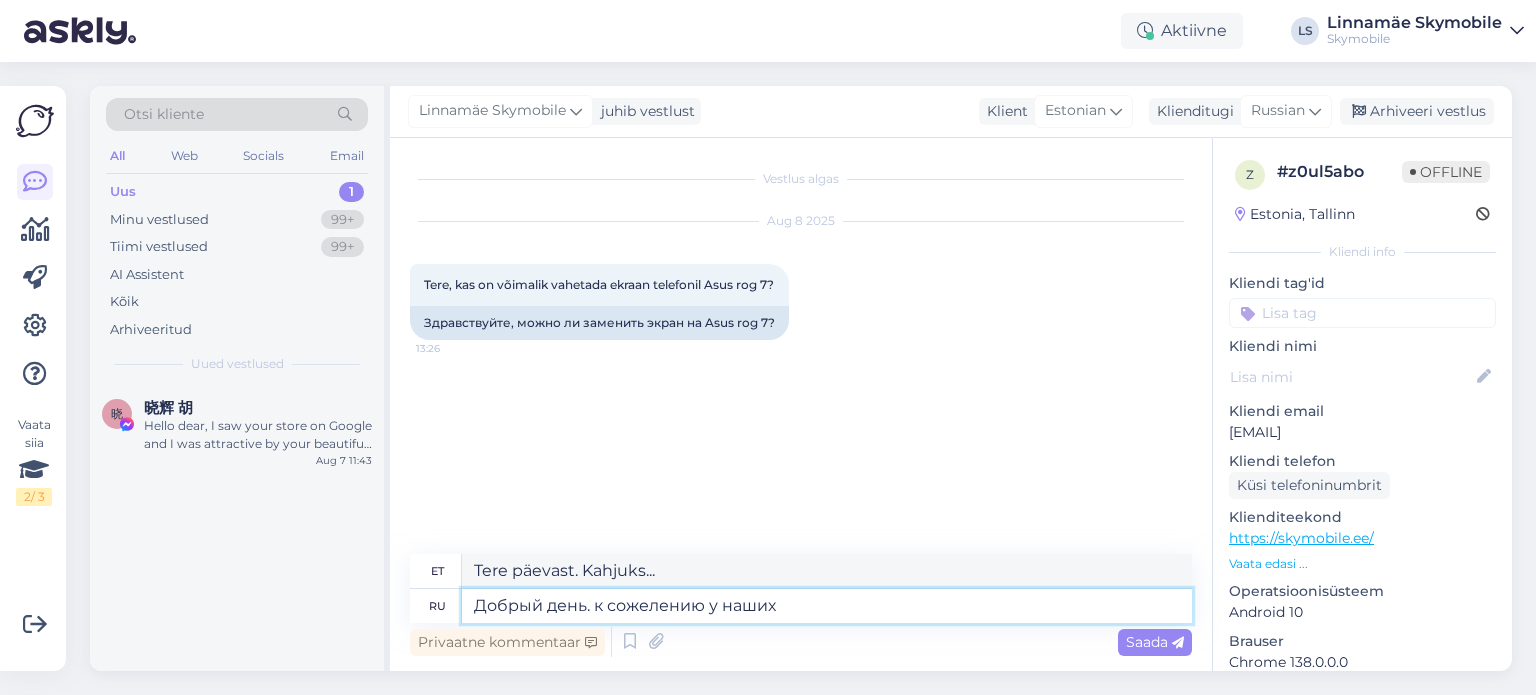 type on "Добрый день. к сожелению у наших" 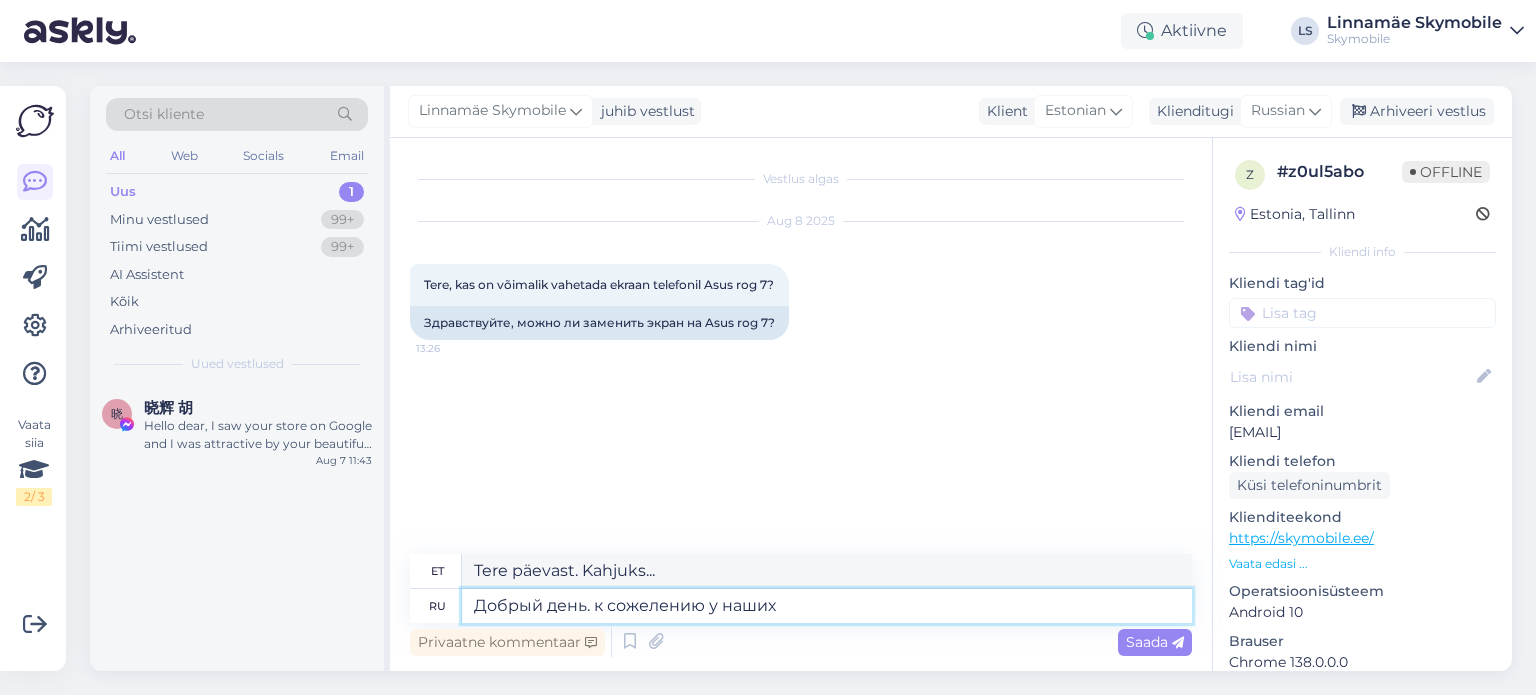 type on "Tere päevast. Kahjuks meie" 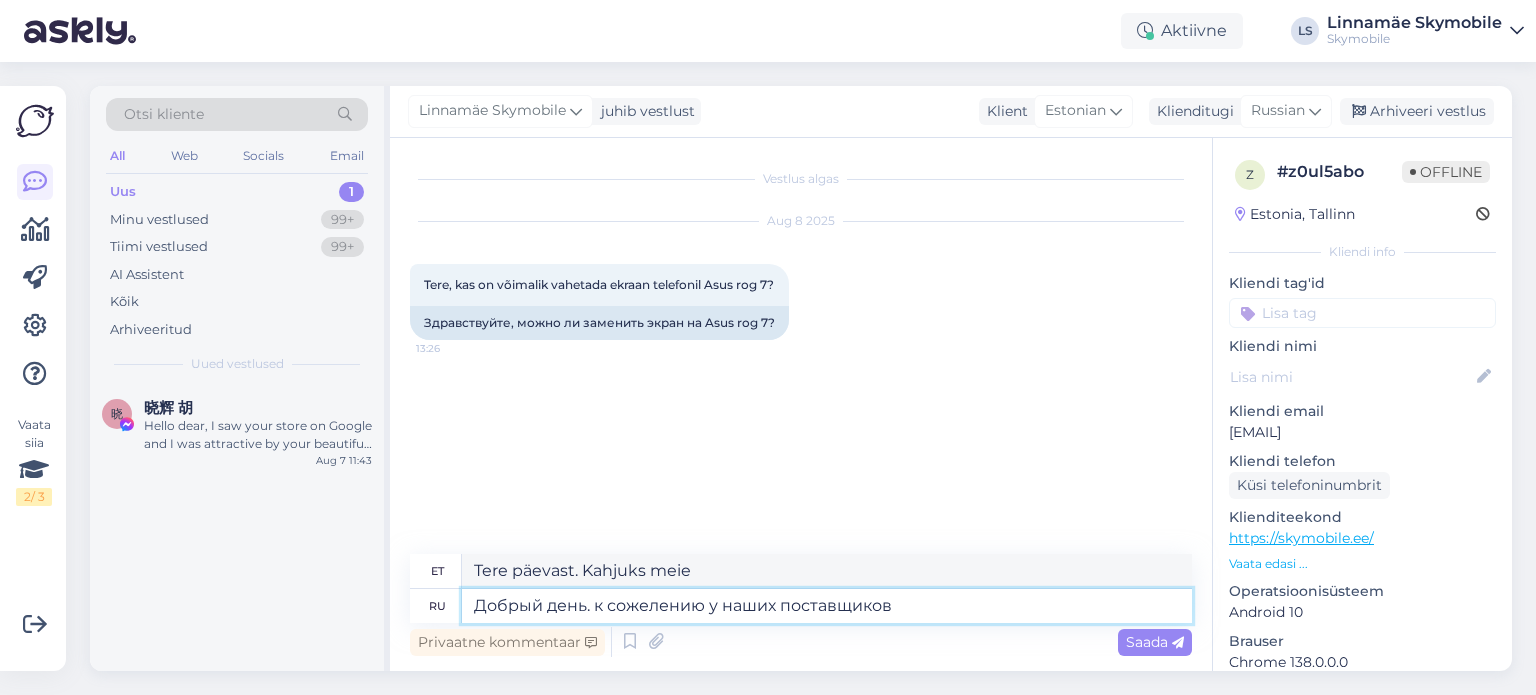 type on "Добрый день. к сожелению у наших поставщиков" 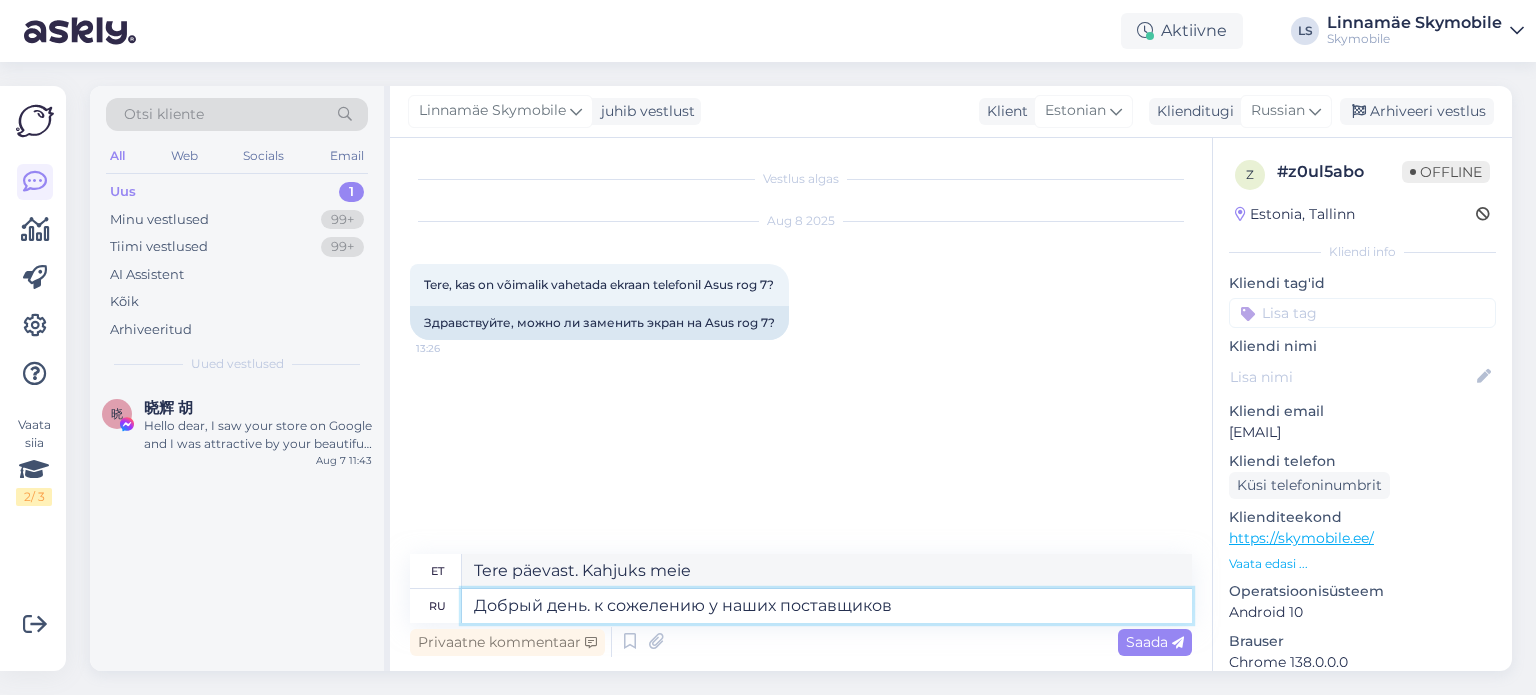 type on "Tere päevast. Kahjuks meie tarnijad" 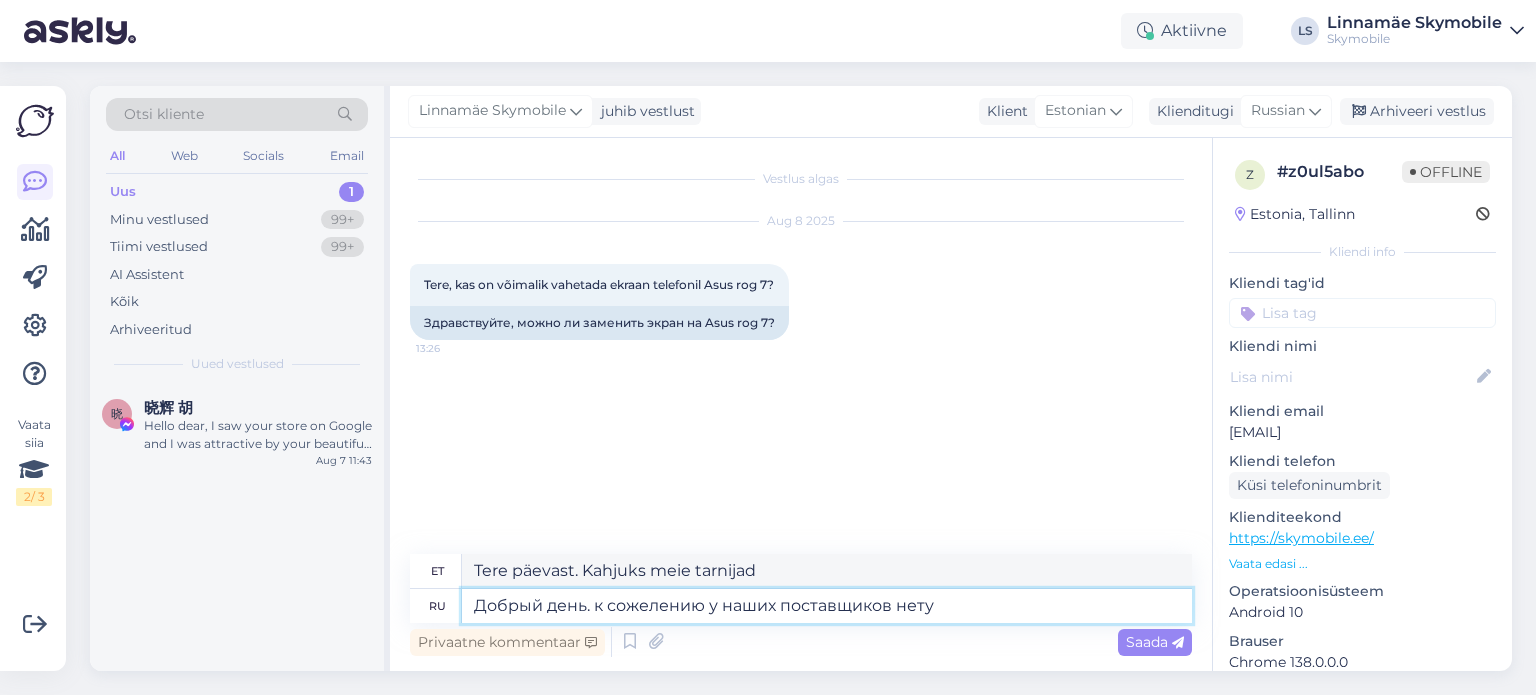 type on "Добрый день. к сожелению у наших поставщиков нету т" 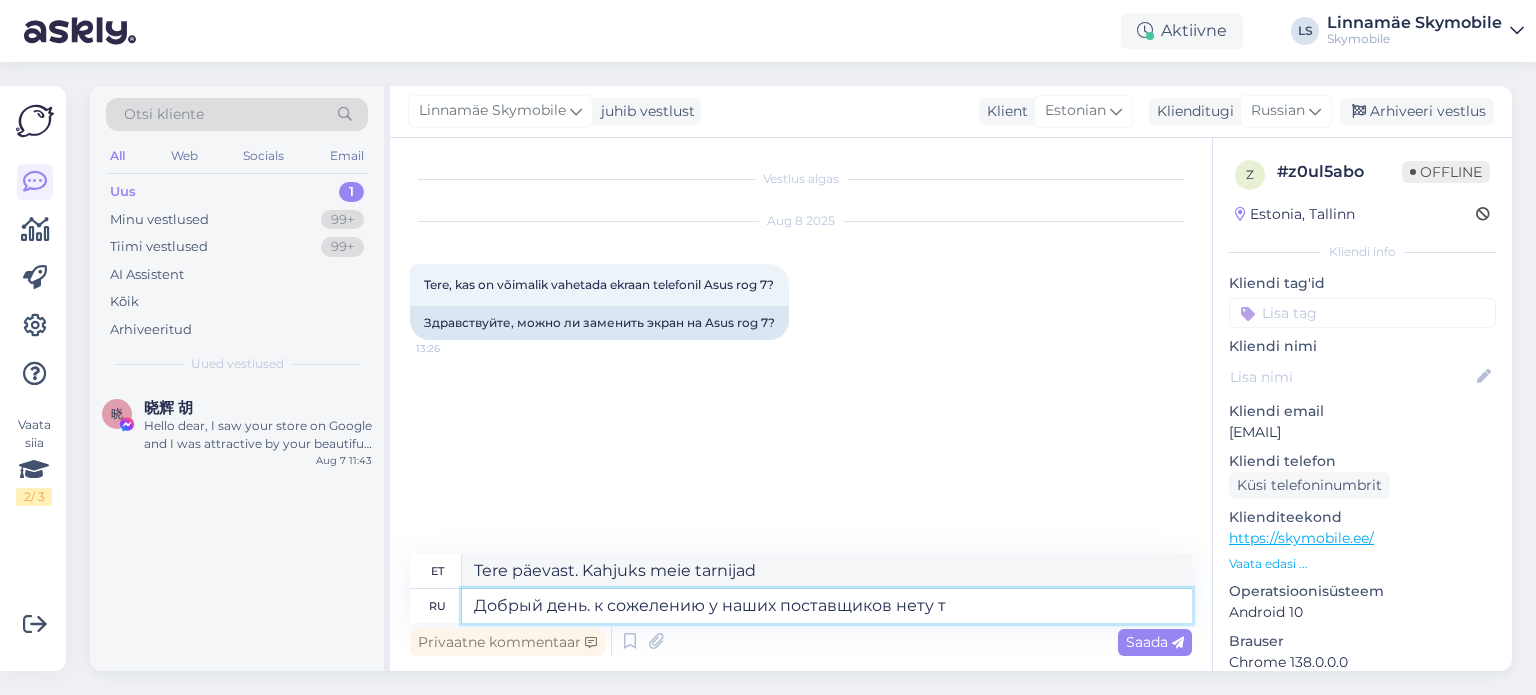 type on "Tere päevast. Kahjuks pole meie tarnijatel" 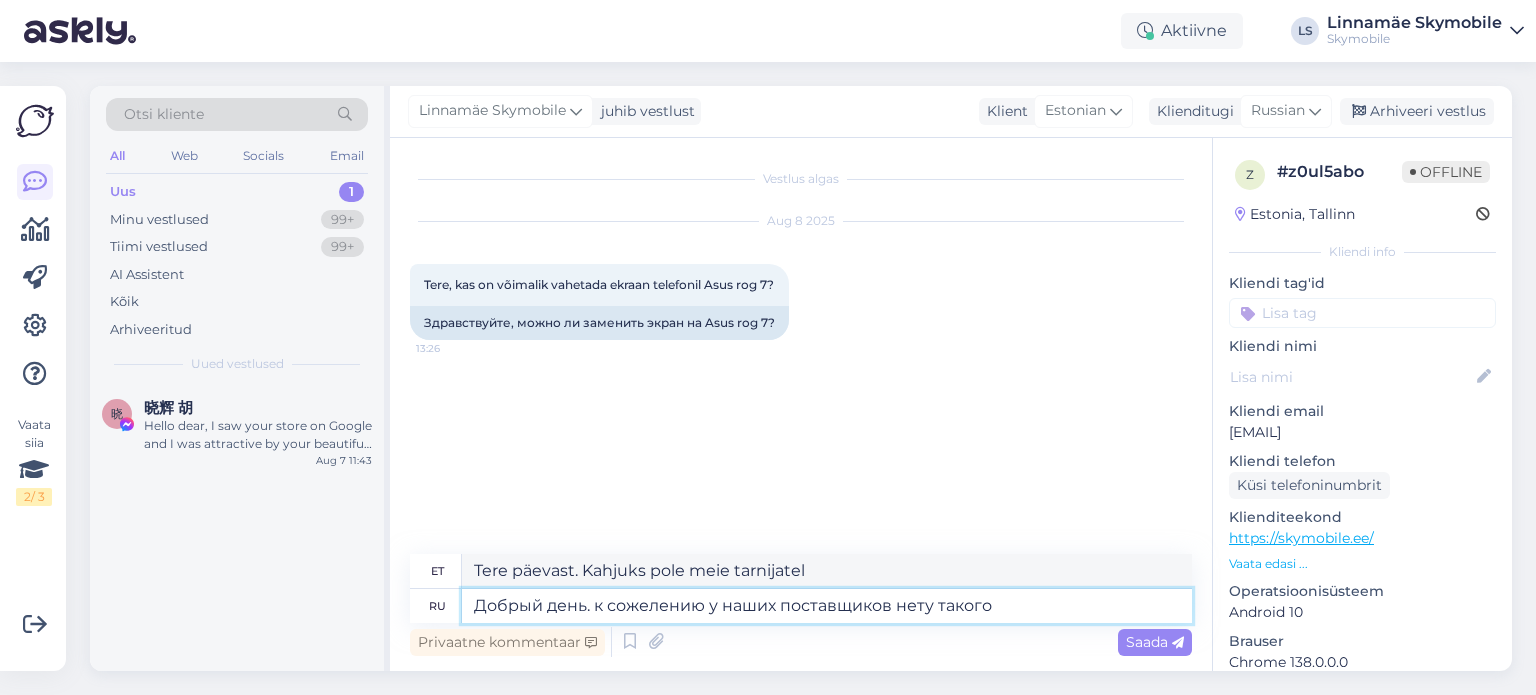 type on "Добрый день. к сожелению у наших поставщиков нету такого" 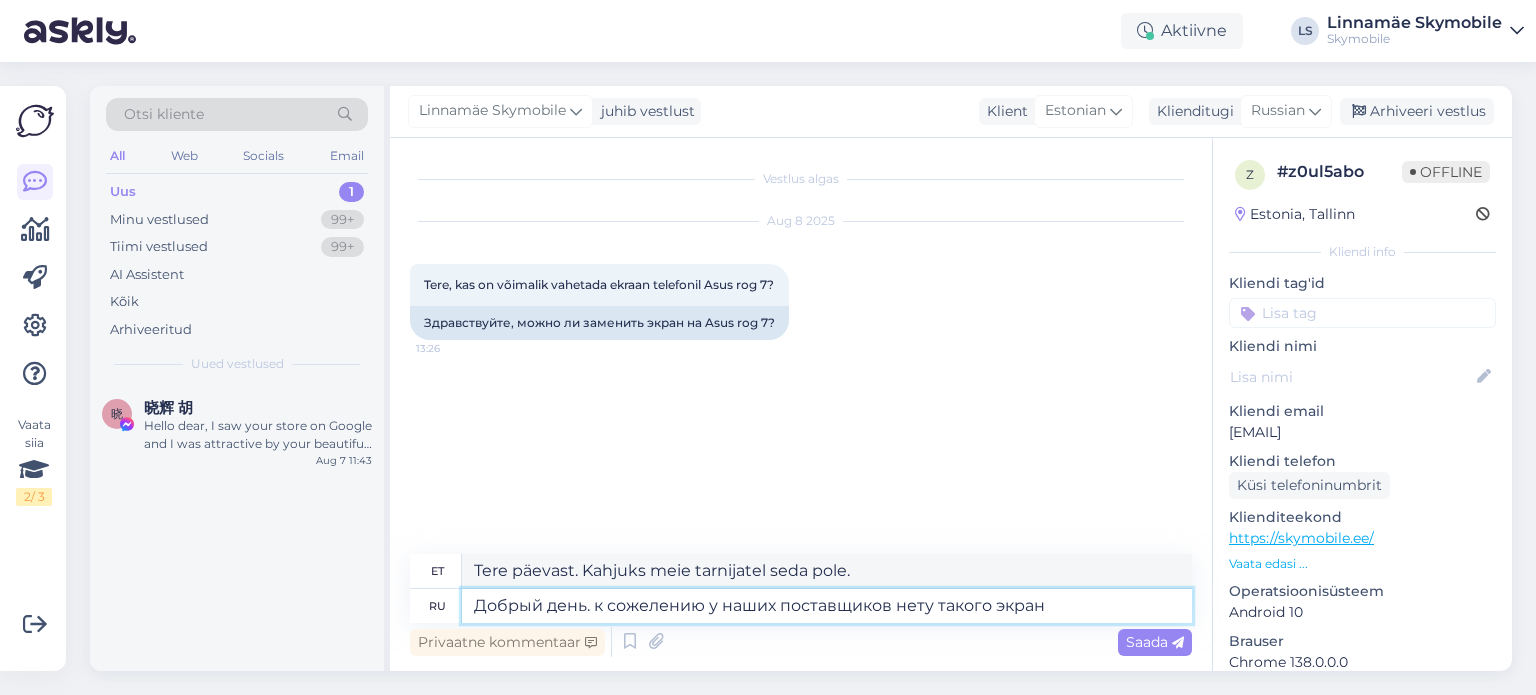 type on "Добрый день. к сожелению у наших поставщиков нету такого экрана" 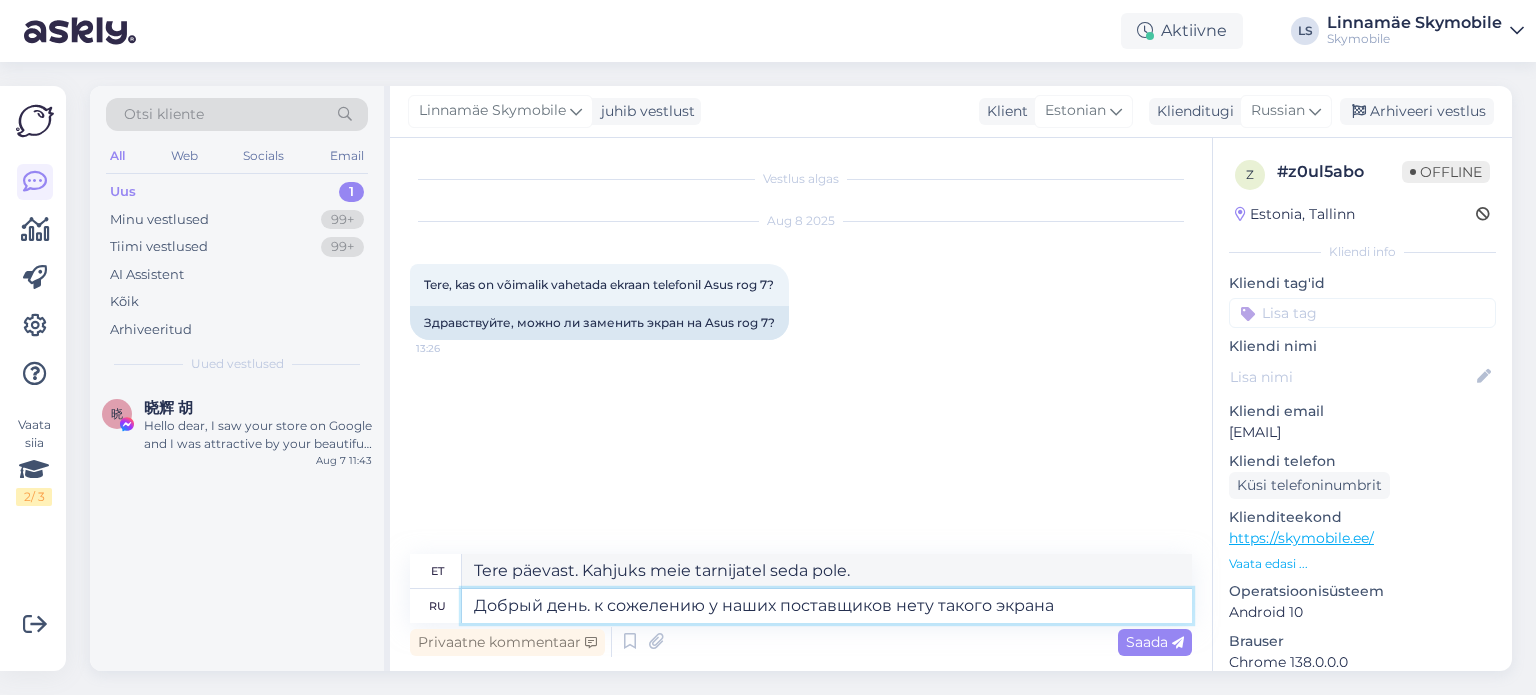 type on "Tere päevast. Kahjuks pole meie tarnijatel sellist ekraani." 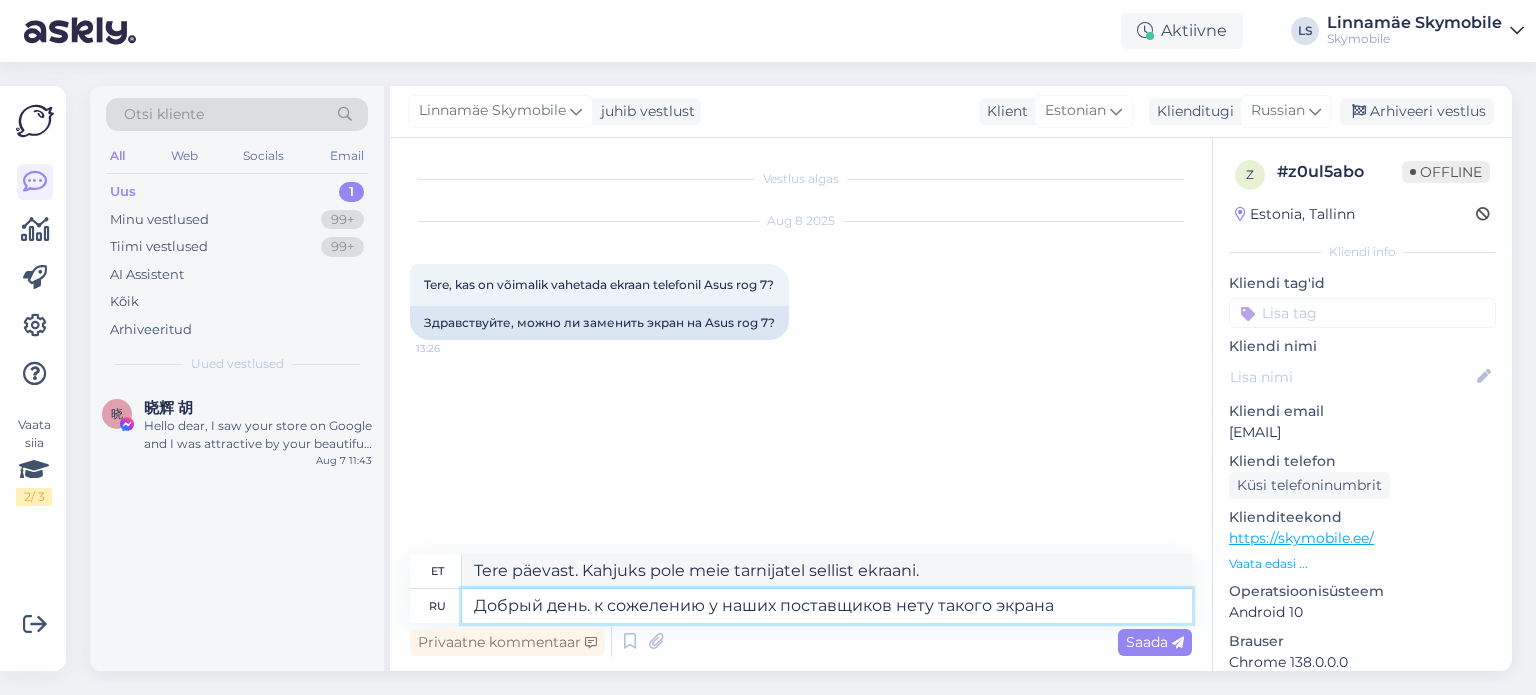 click on "Добрый день. к сожелению у наших поставщиков нету такого экрана" at bounding box center (827, 606) 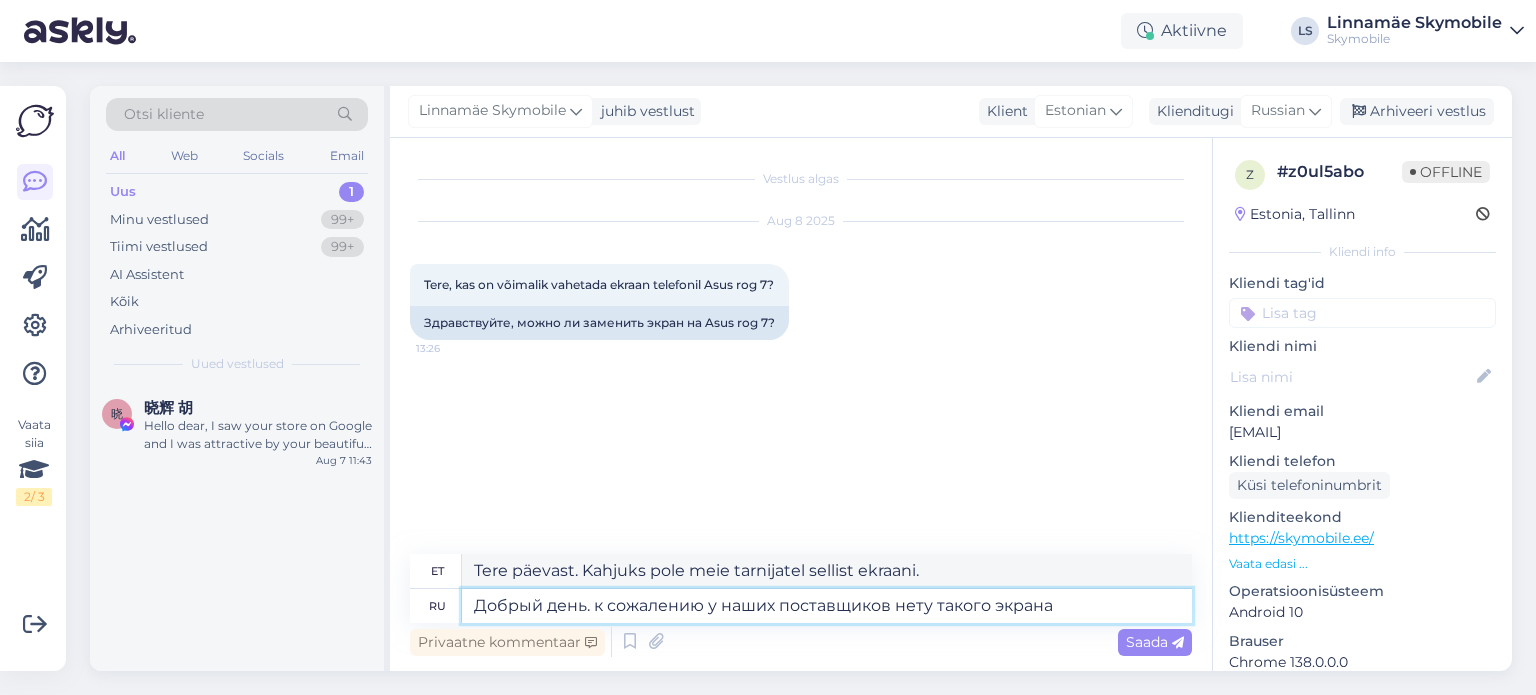 click on "Добрый день. к сожалению у наших поставщиков нету такого экрана" at bounding box center (827, 606) 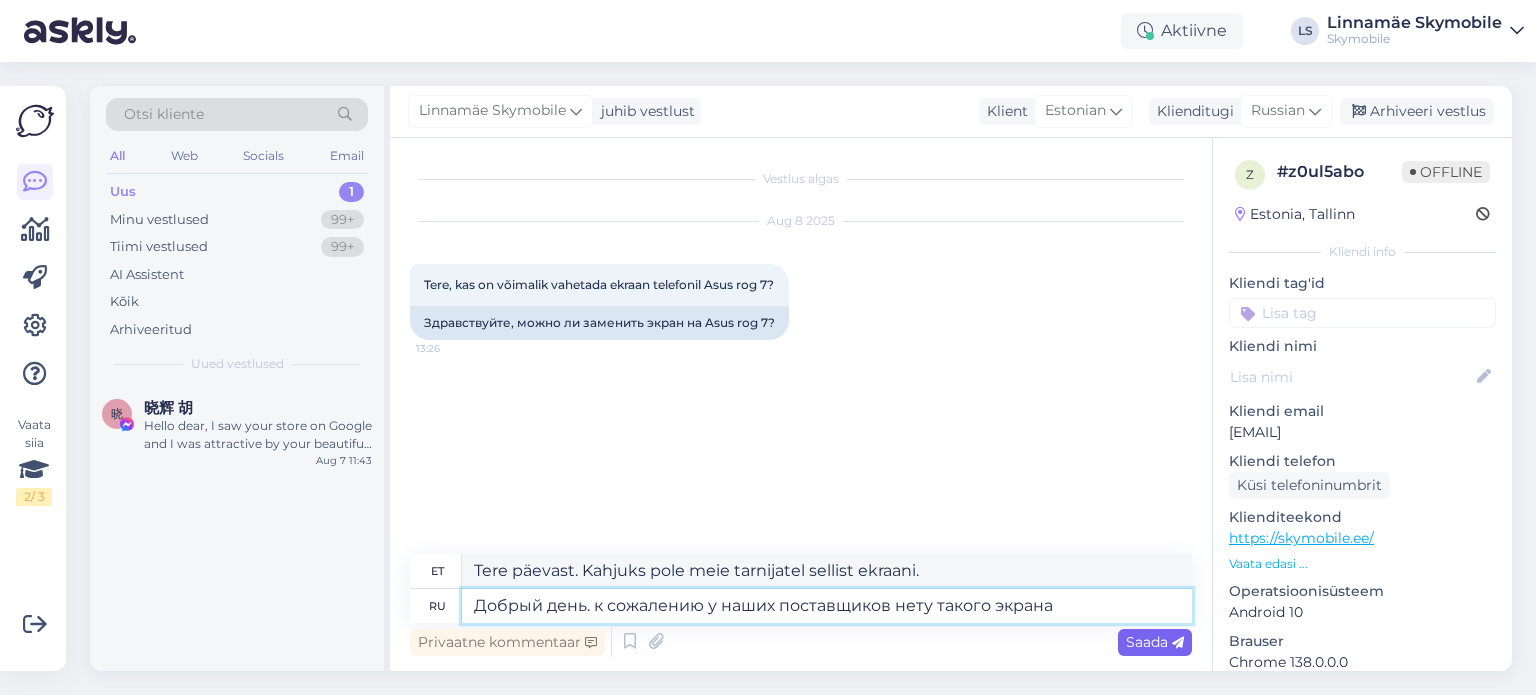 type on "Добрый день. к сожалению у наших поставщиков нету такого экрана" 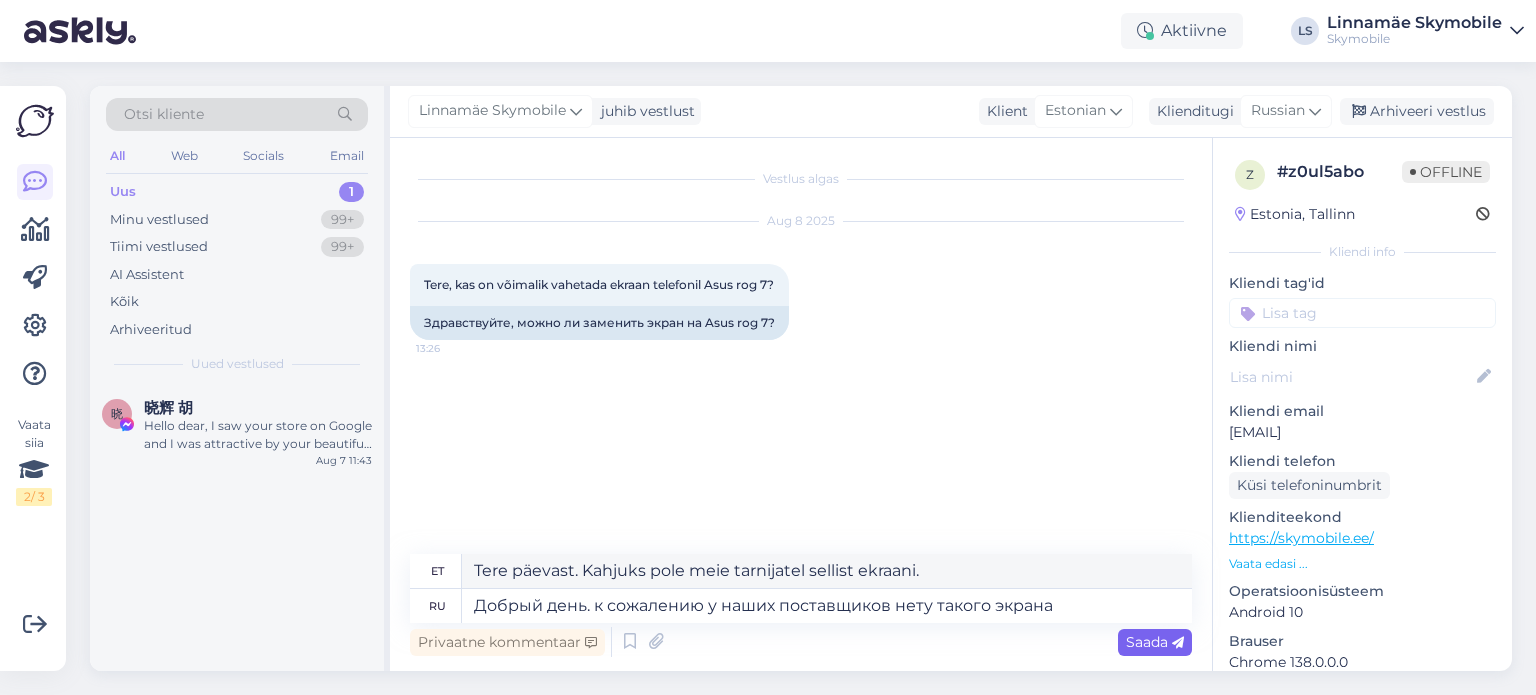 click on "Saada" at bounding box center (1155, 642) 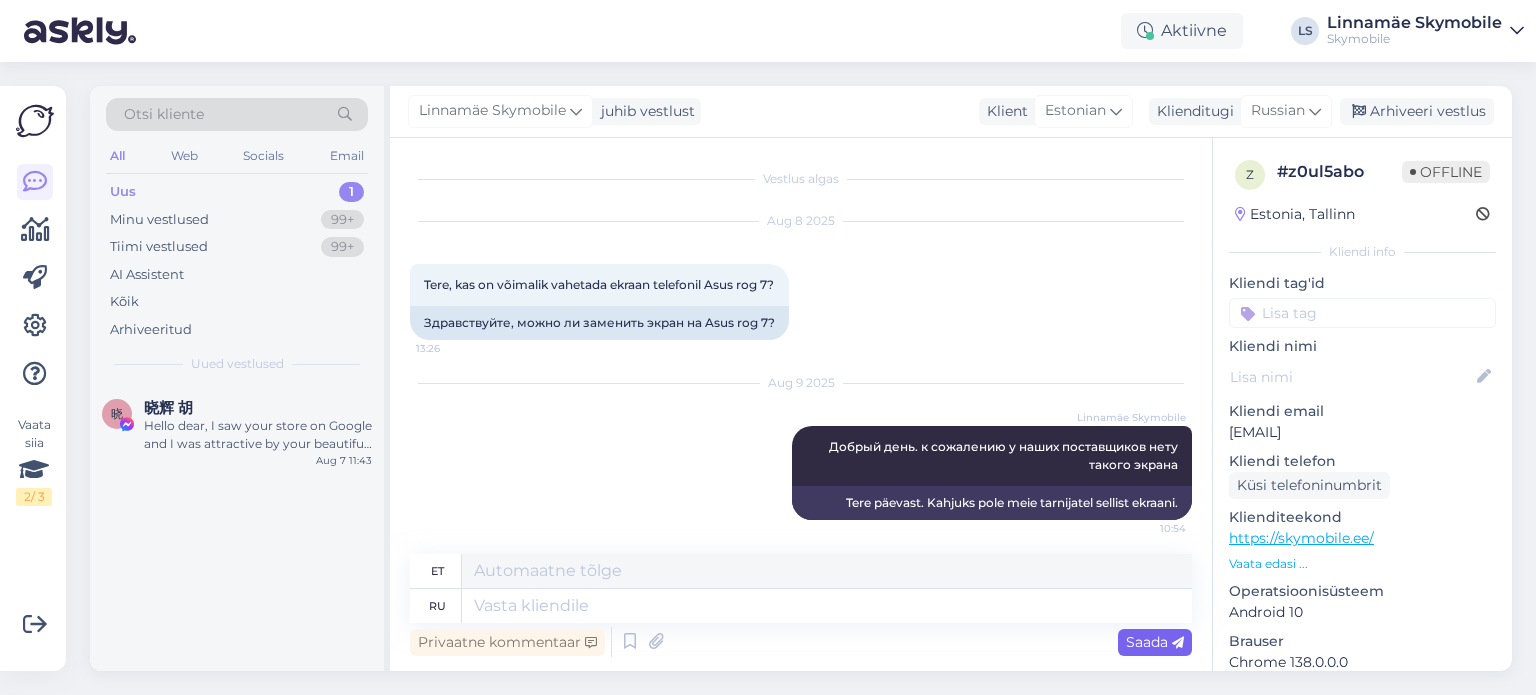scroll, scrollTop: 5, scrollLeft: 0, axis: vertical 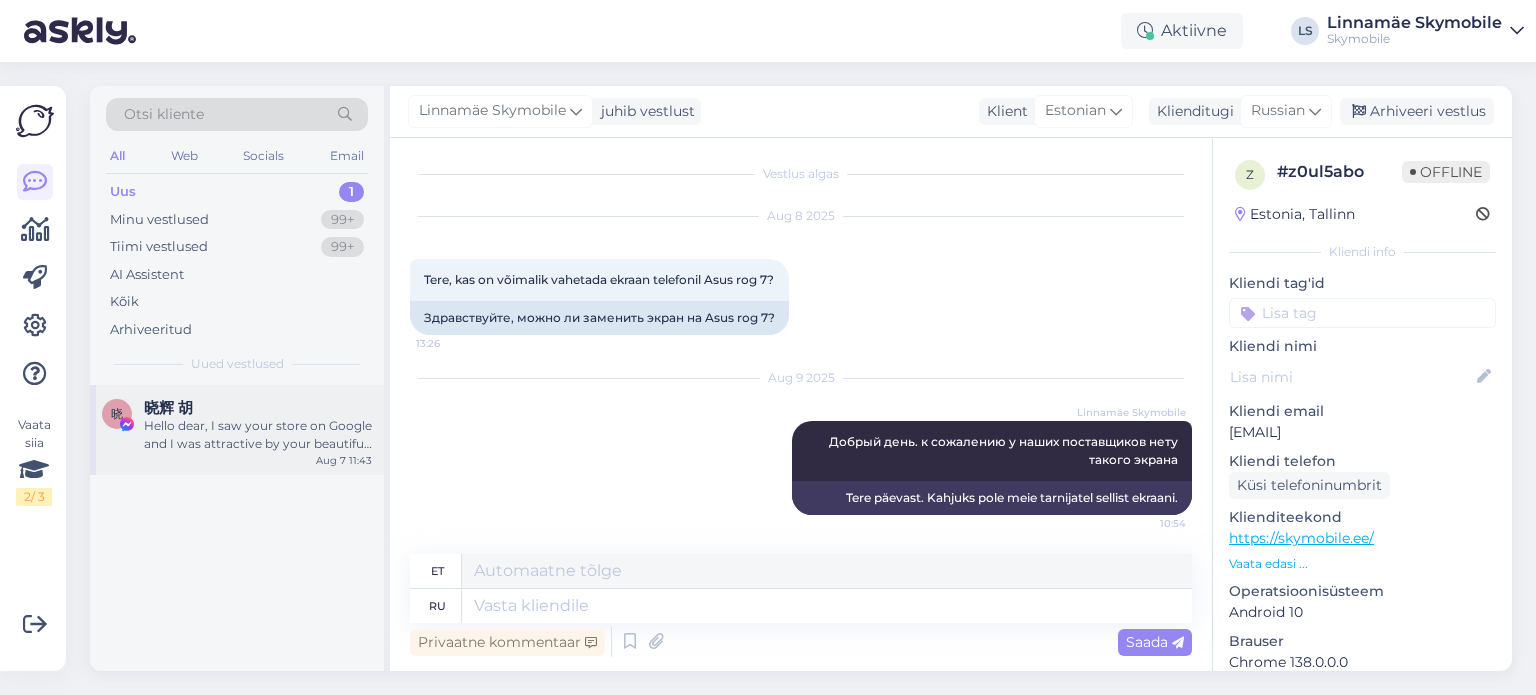 click on "Hello dear, I saw your store on Google and I was attractive by your beautiful phone cases" at bounding box center (258, 435) 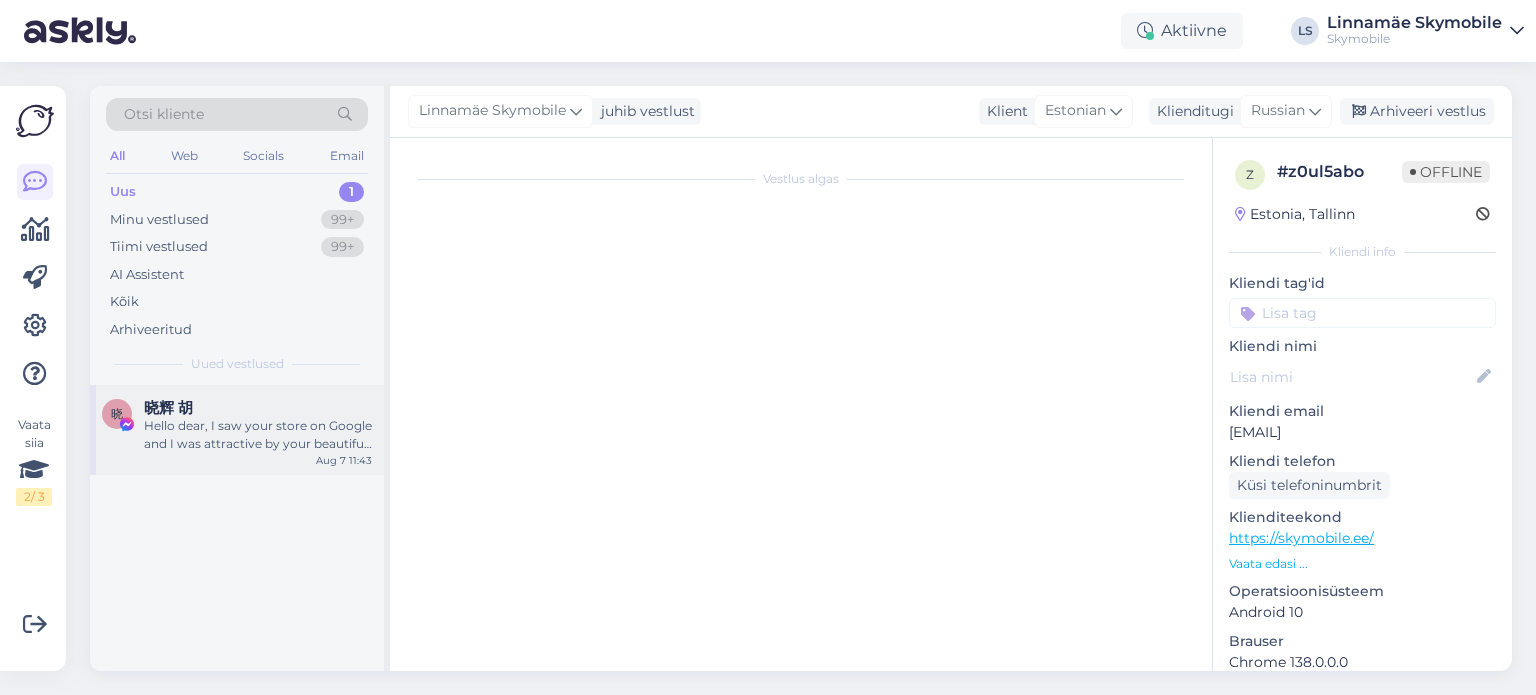 scroll, scrollTop: 0, scrollLeft: 0, axis: both 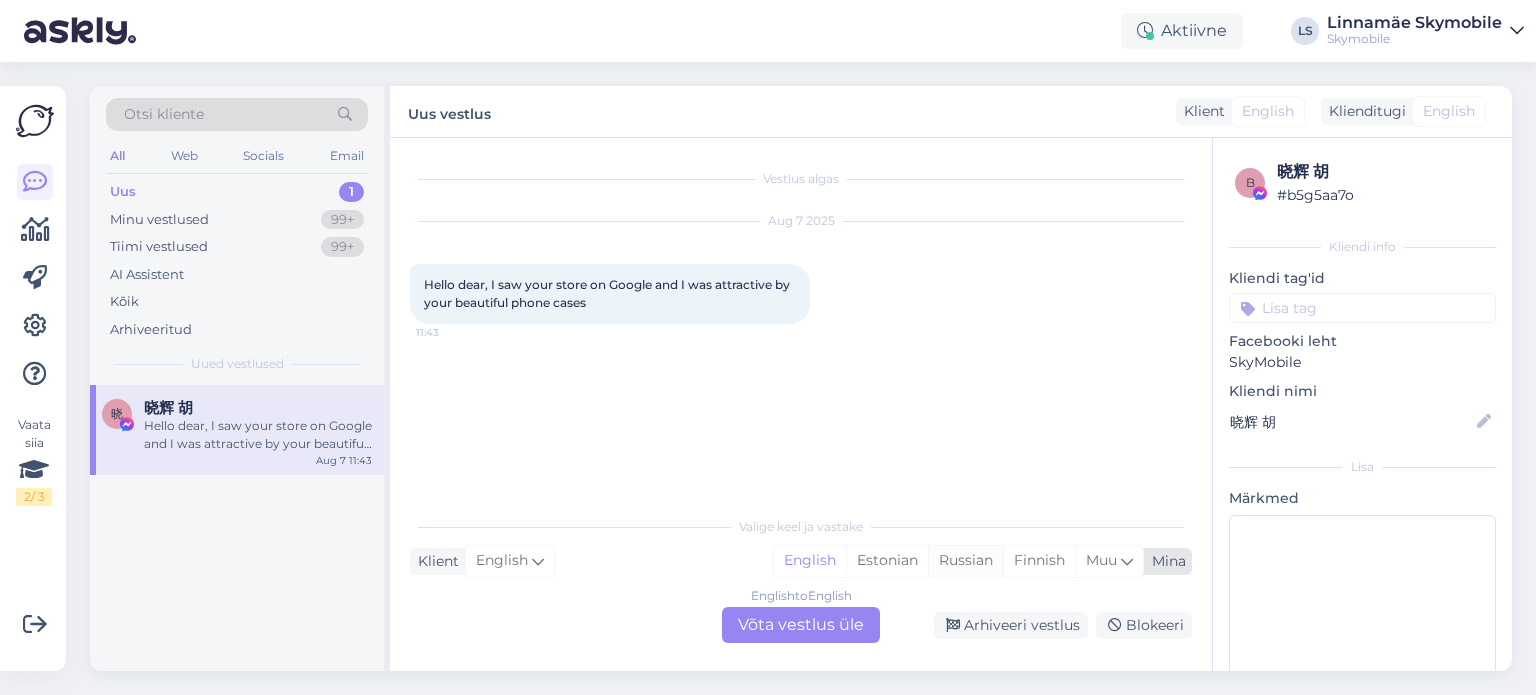 click on "Russian" at bounding box center (965, 561) 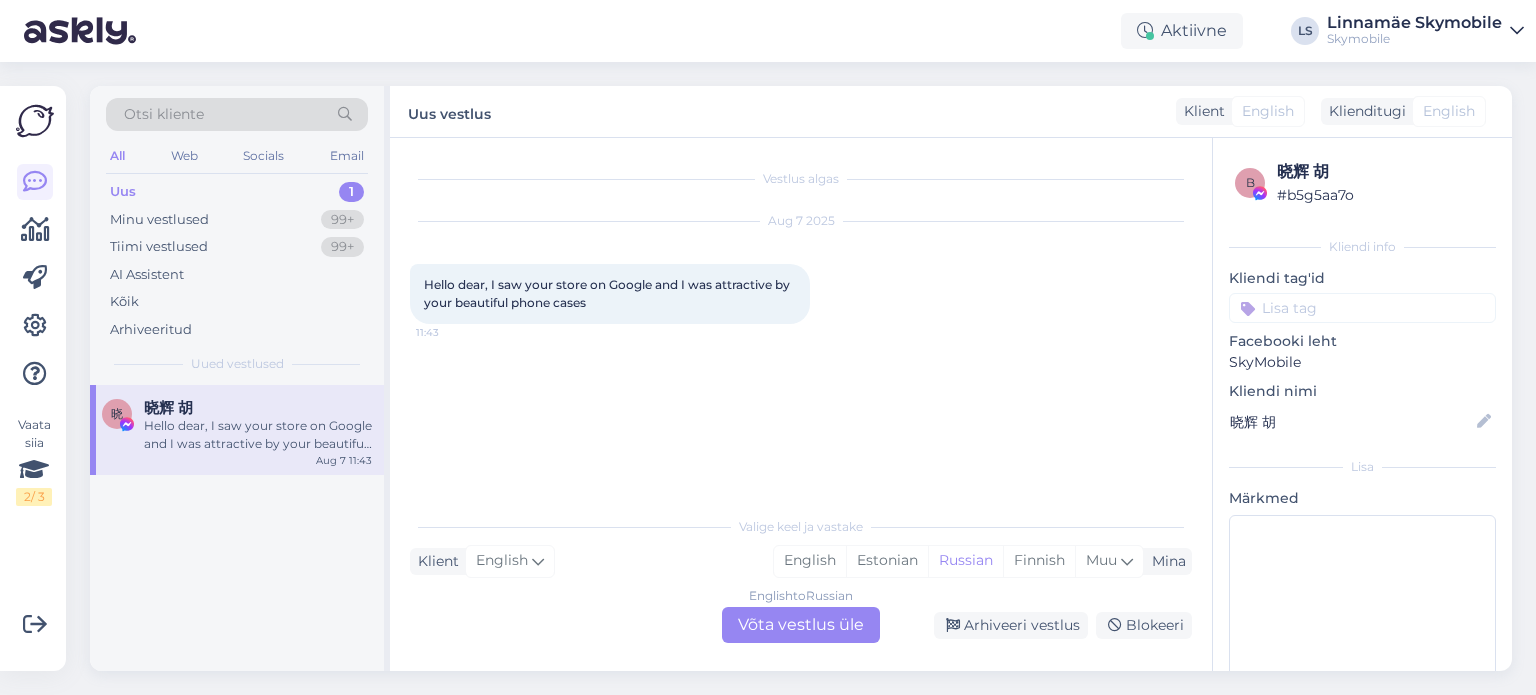 click on "English  to  Russian Võta vestlus üle" at bounding box center (801, 625) 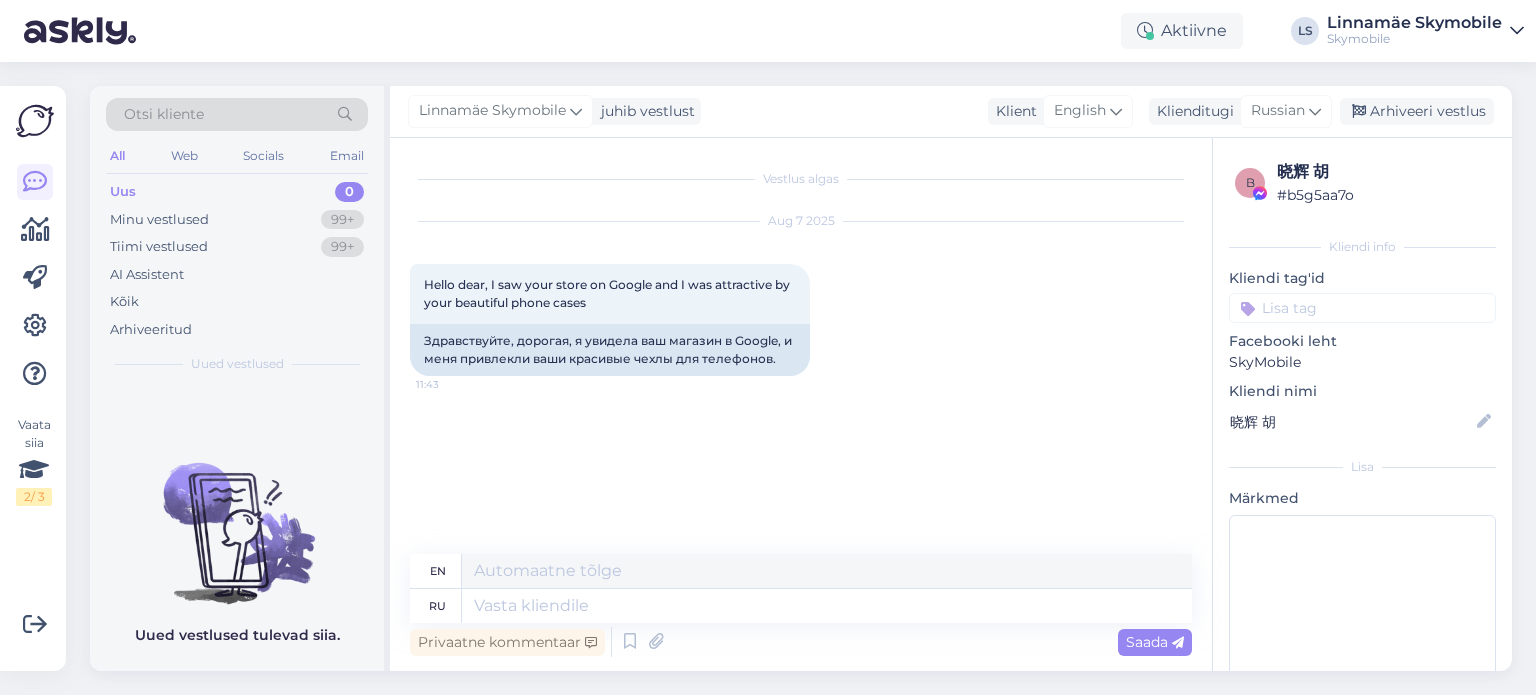 click on "Uus 0" at bounding box center (237, 192) 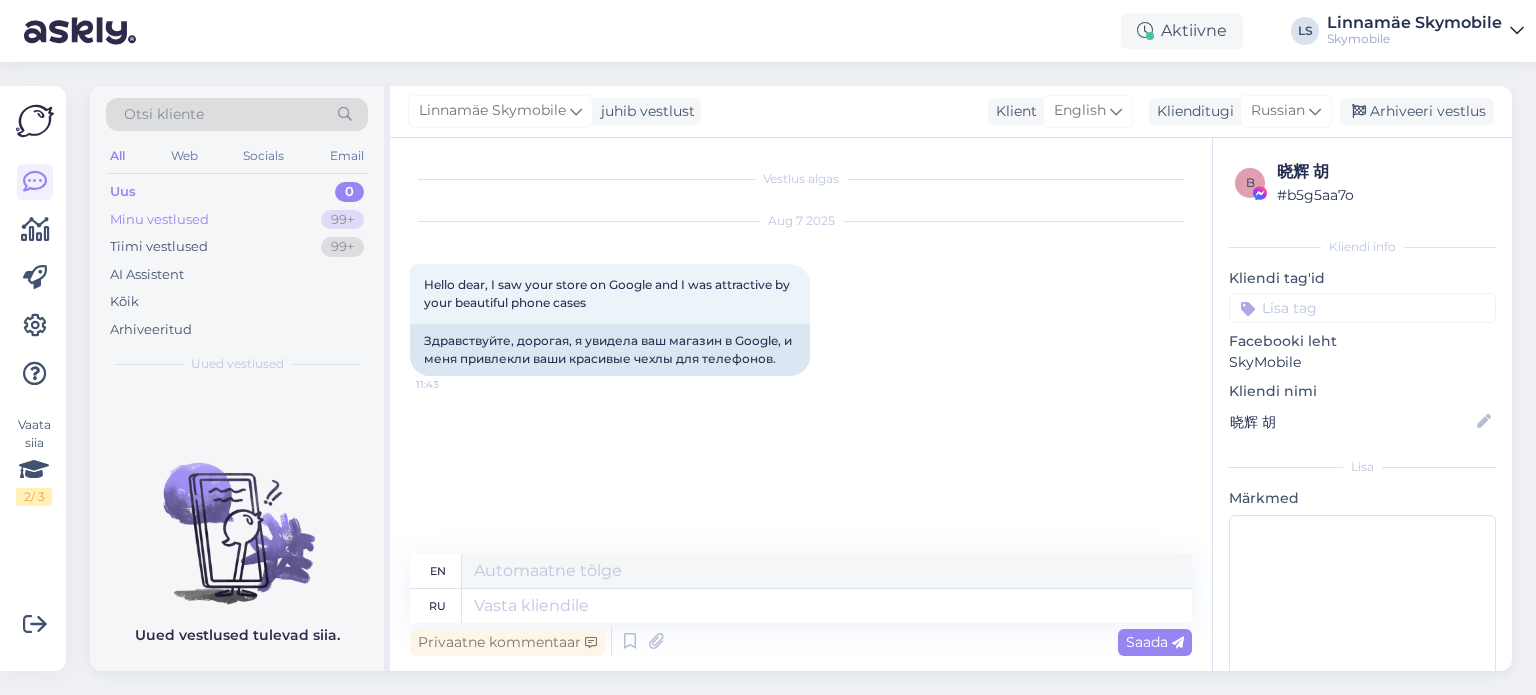 click on "Minu vestlused" at bounding box center [159, 220] 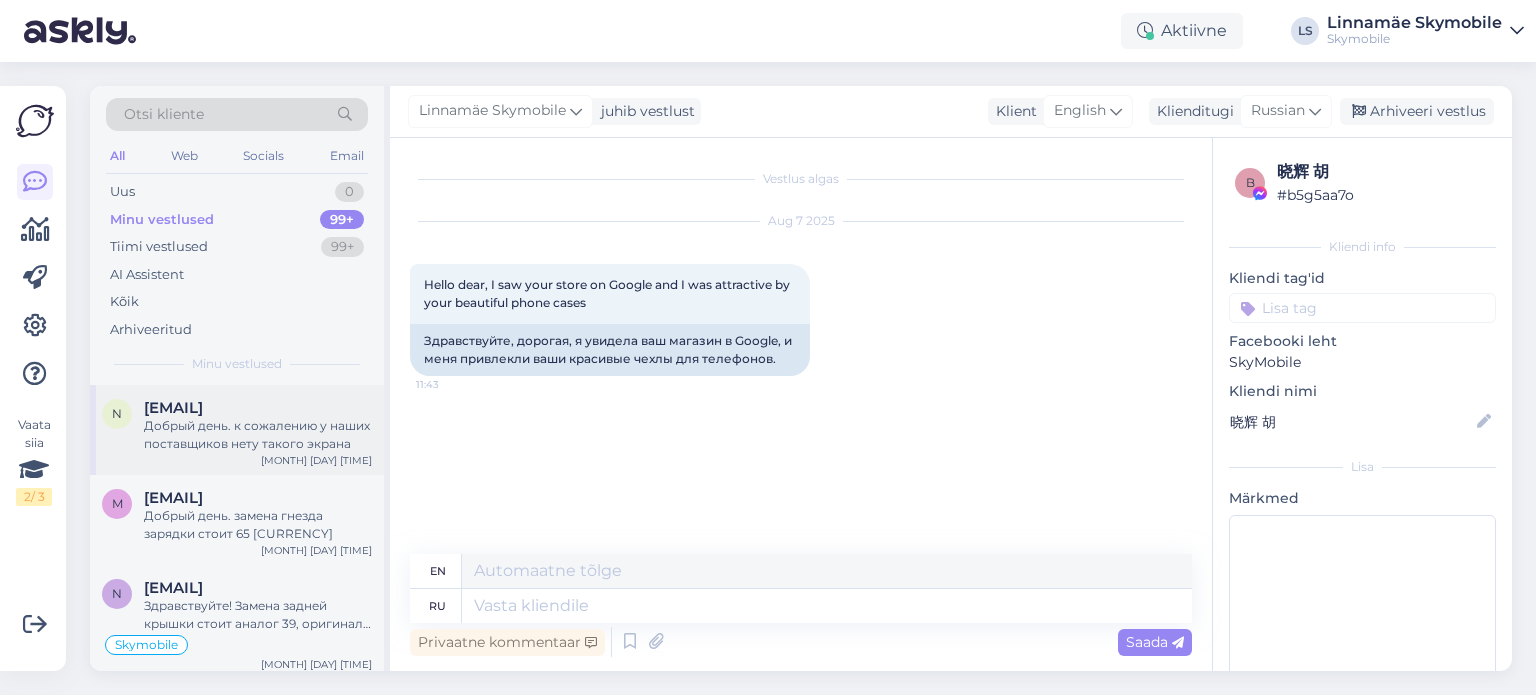 scroll, scrollTop: 100, scrollLeft: 0, axis: vertical 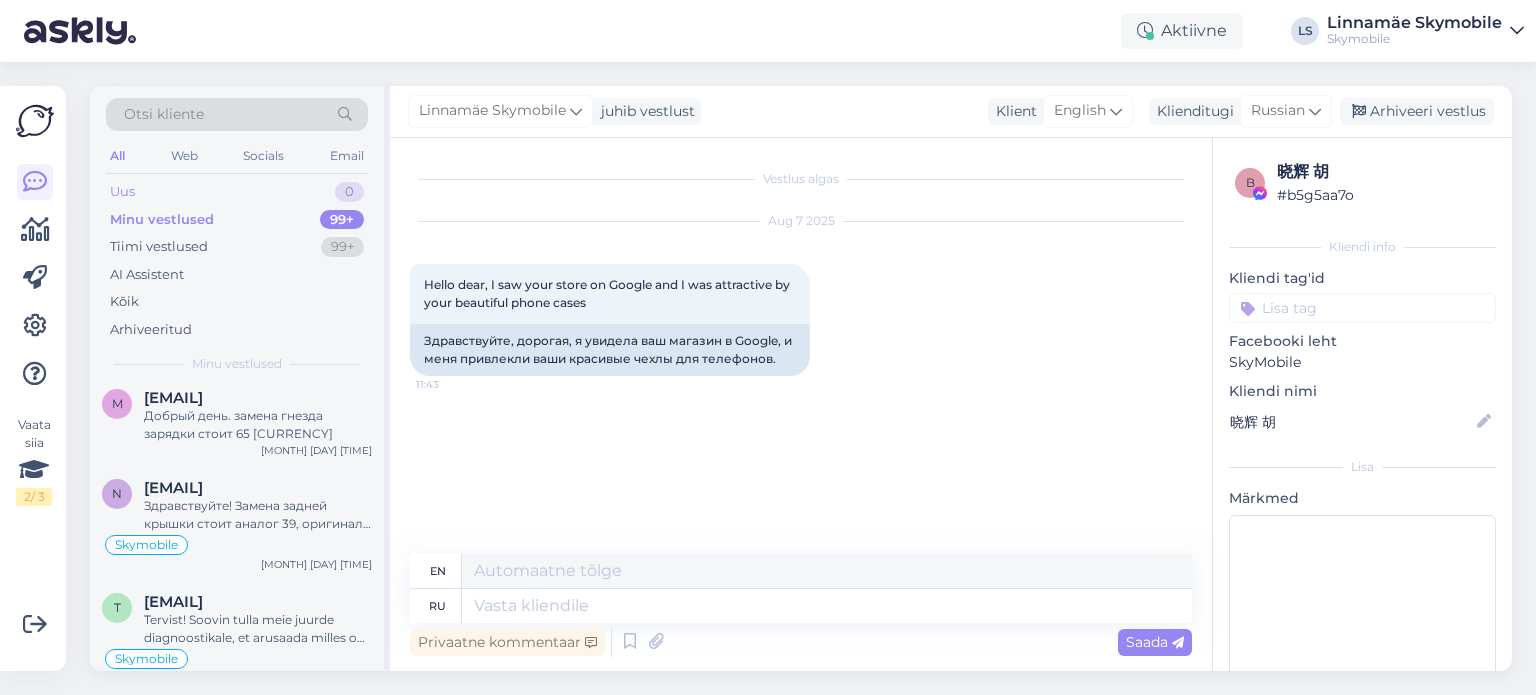 click on "Uus" at bounding box center (122, 192) 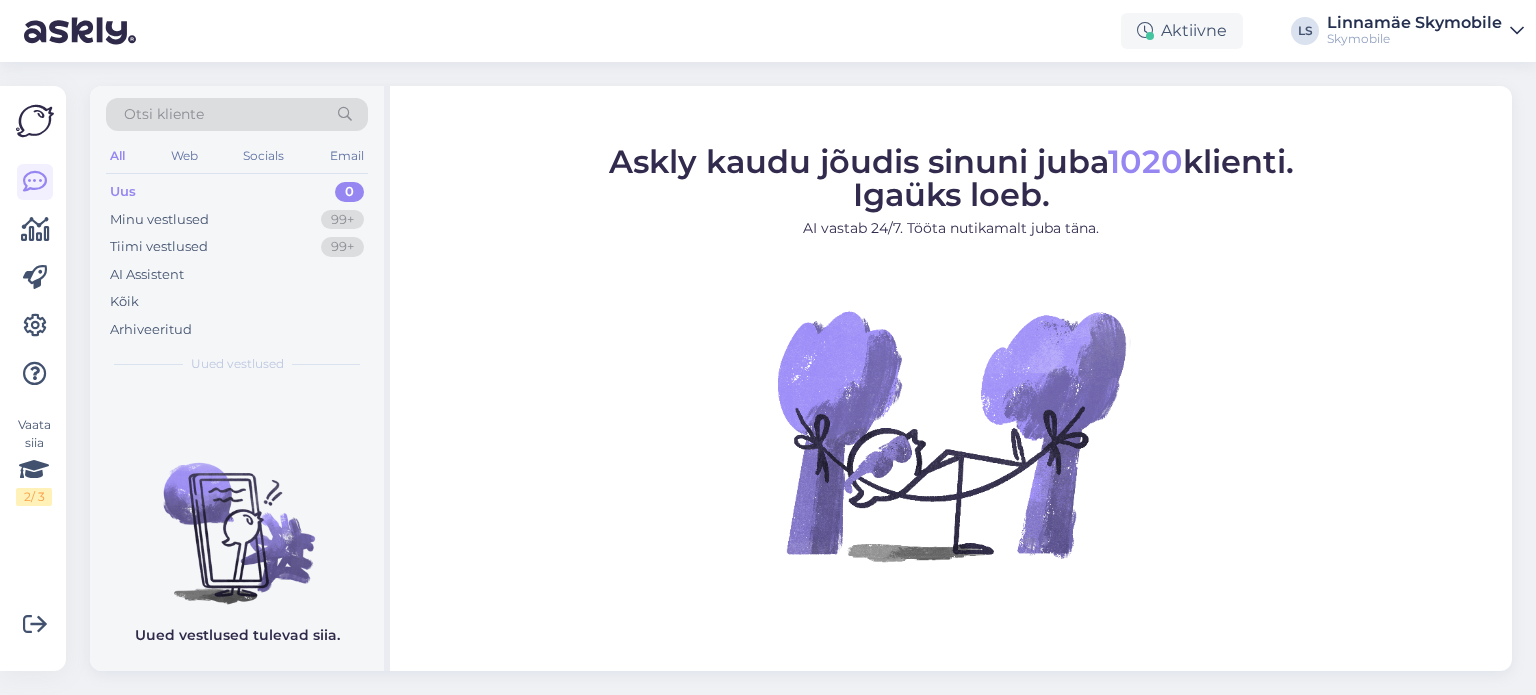 scroll, scrollTop: 0, scrollLeft: 0, axis: both 